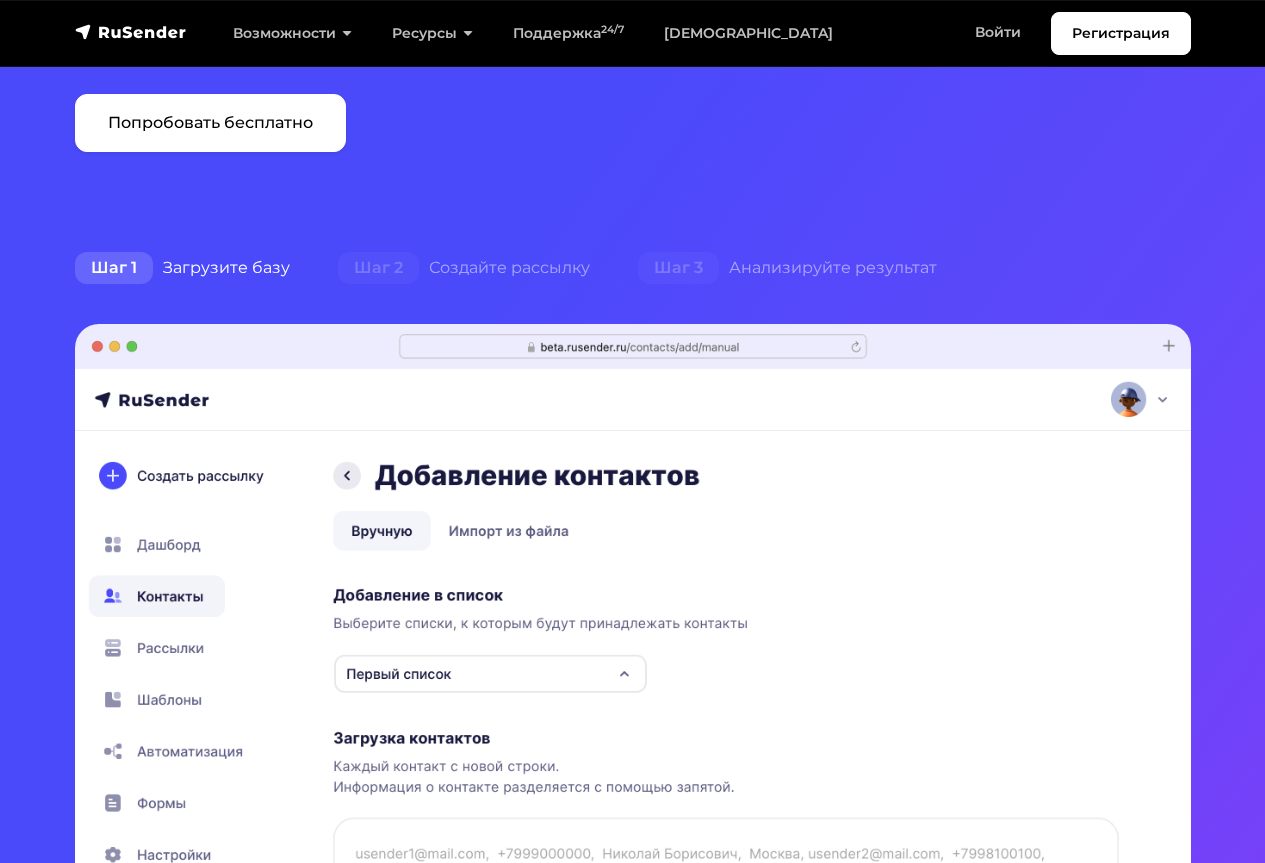 scroll, scrollTop: 0, scrollLeft: 0, axis: both 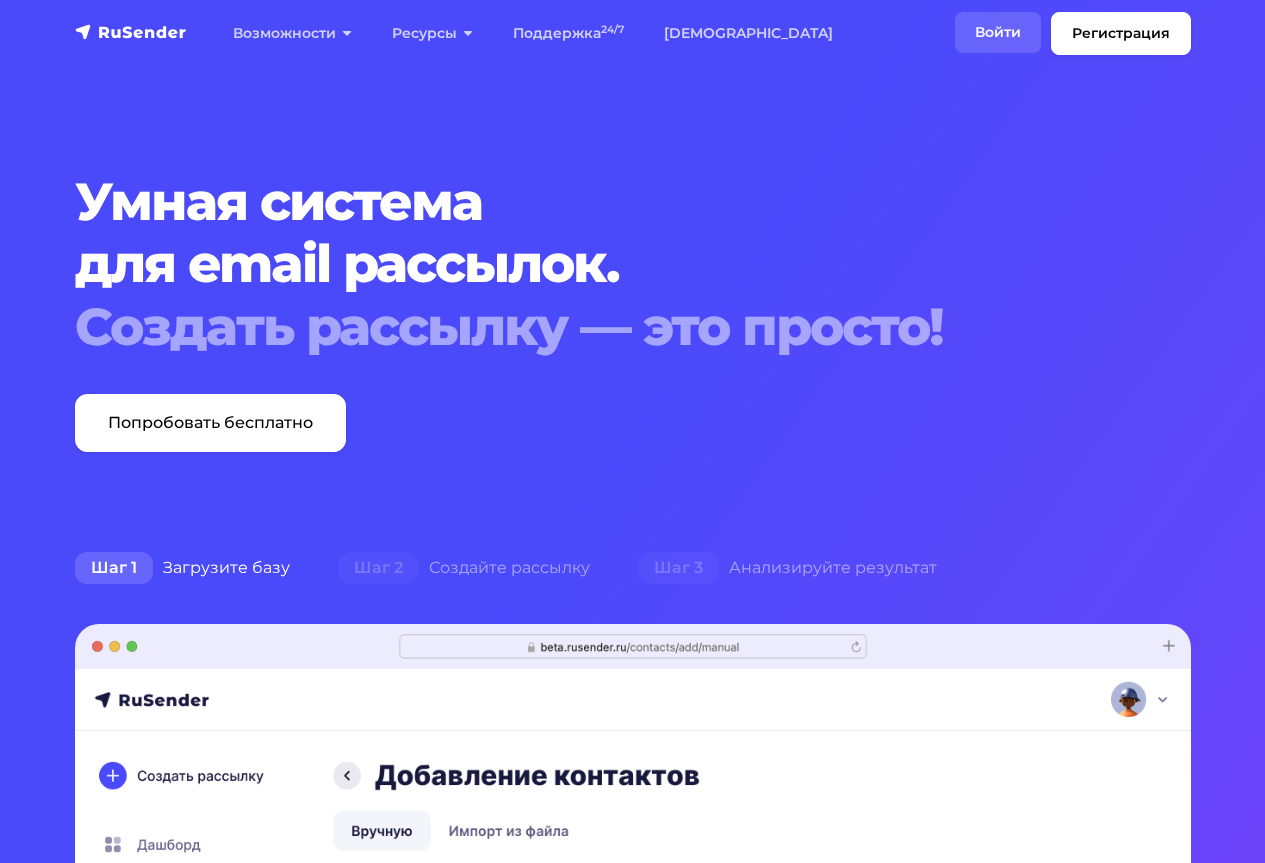 click on "Войти" at bounding box center [998, 32] 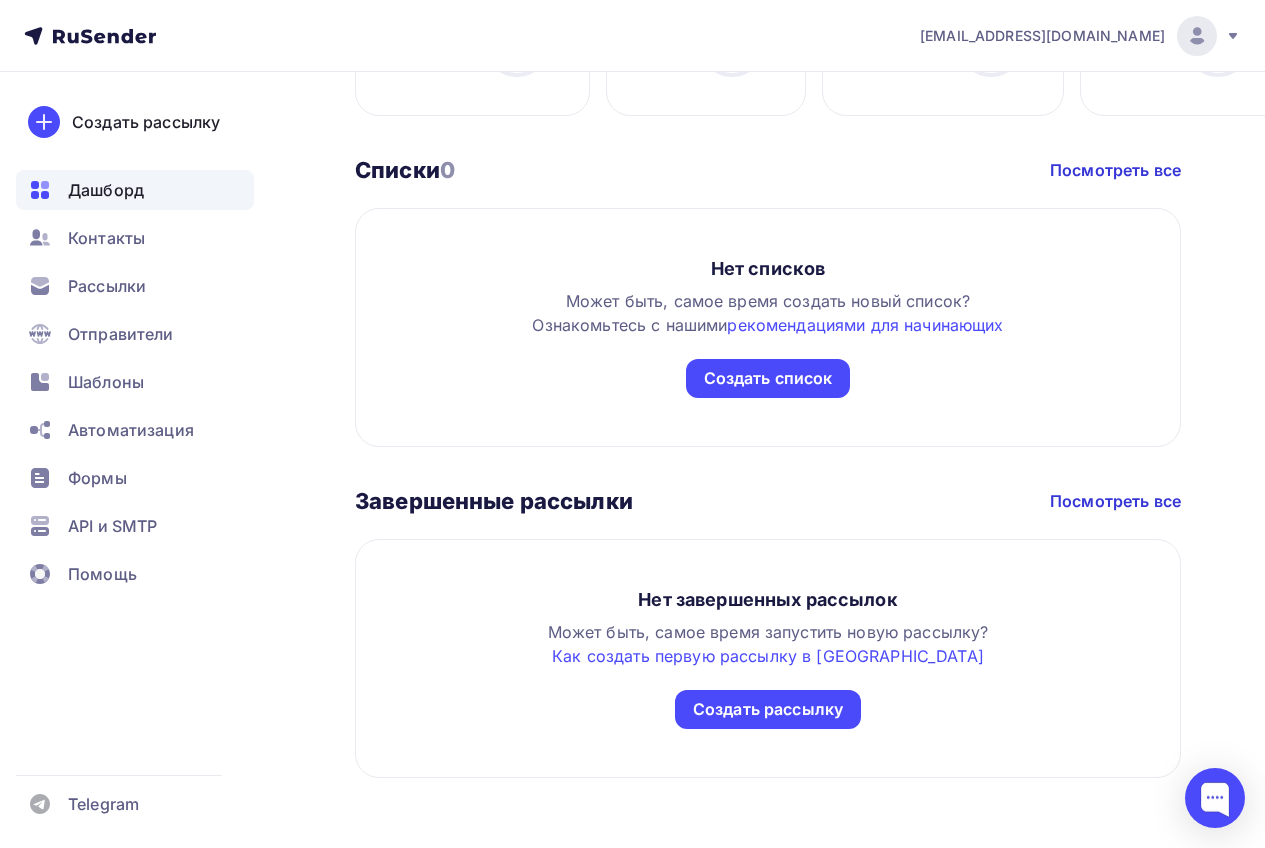 scroll, scrollTop: 1010, scrollLeft: 0, axis: vertical 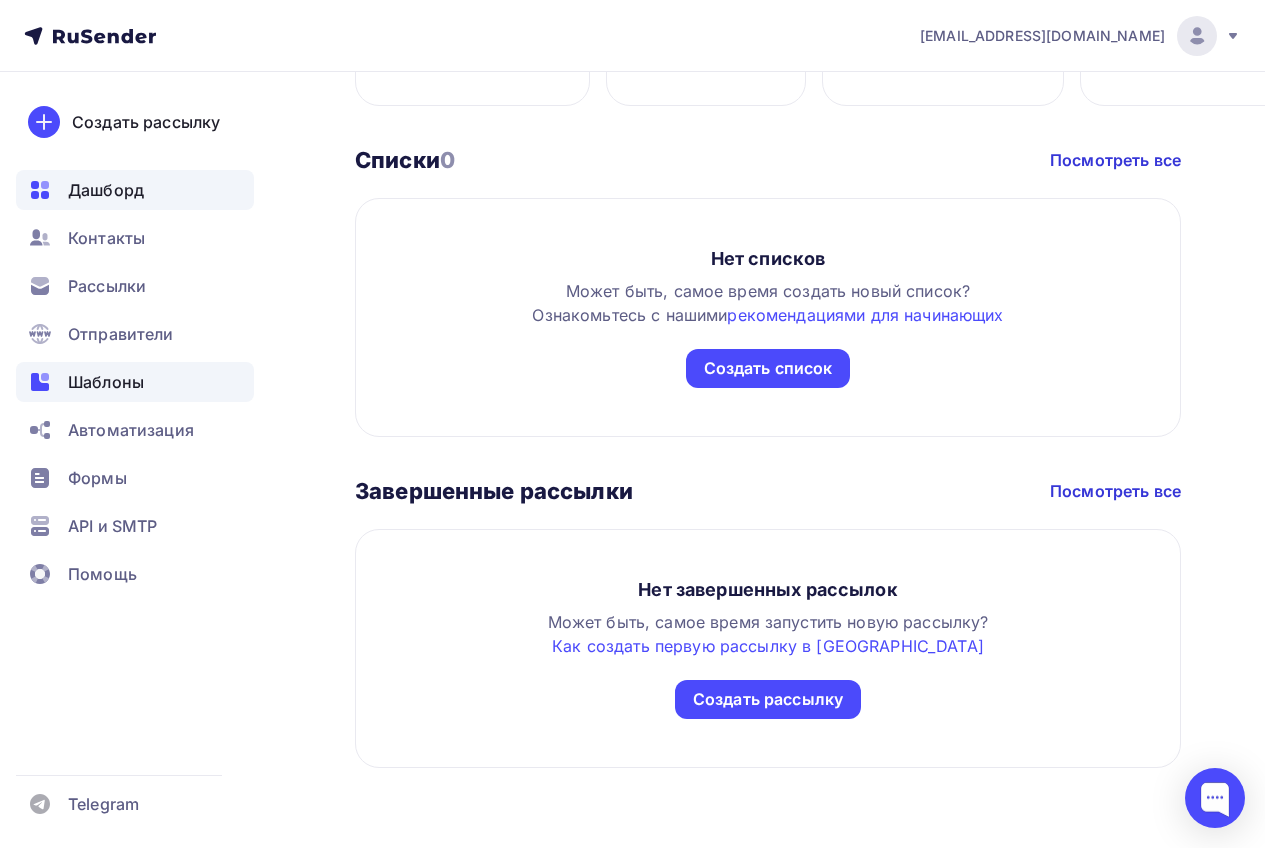 click on "Шаблоны" at bounding box center (106, 382) 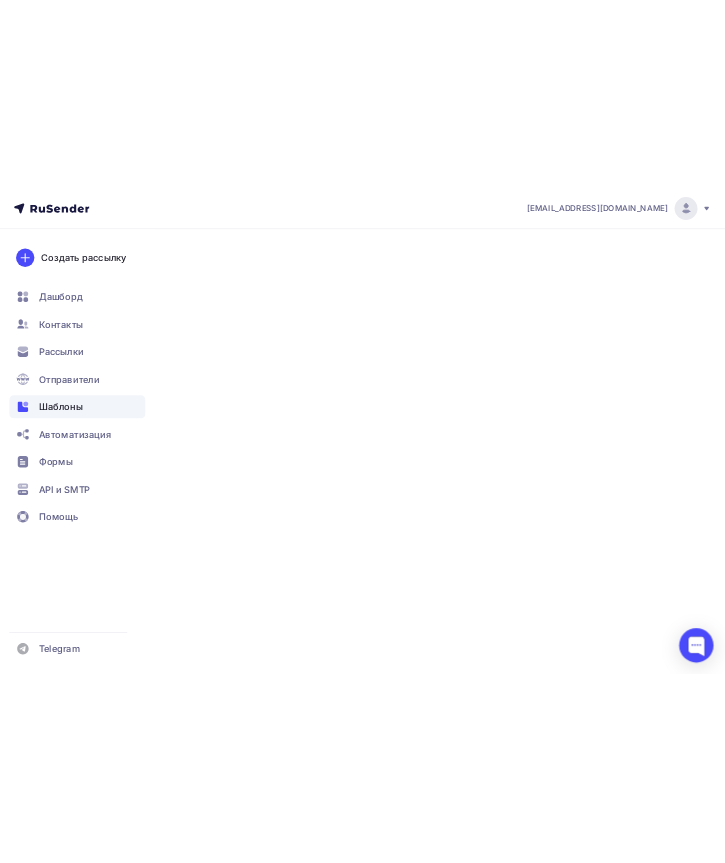scroll, scrollTop: 0, scrollLeft: 0, axis: both 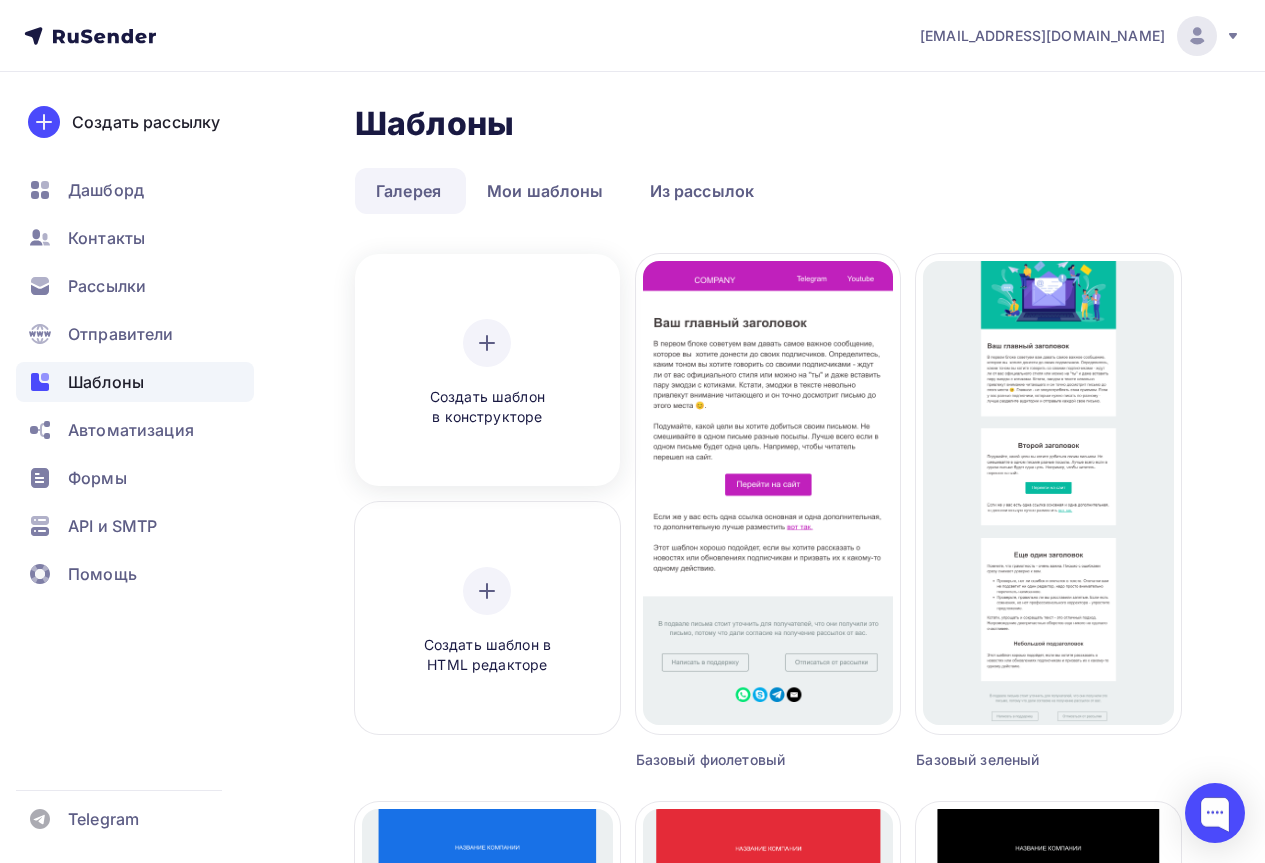 click on "Создать шаблон в конструкторе" at bounding box center [487, 373] 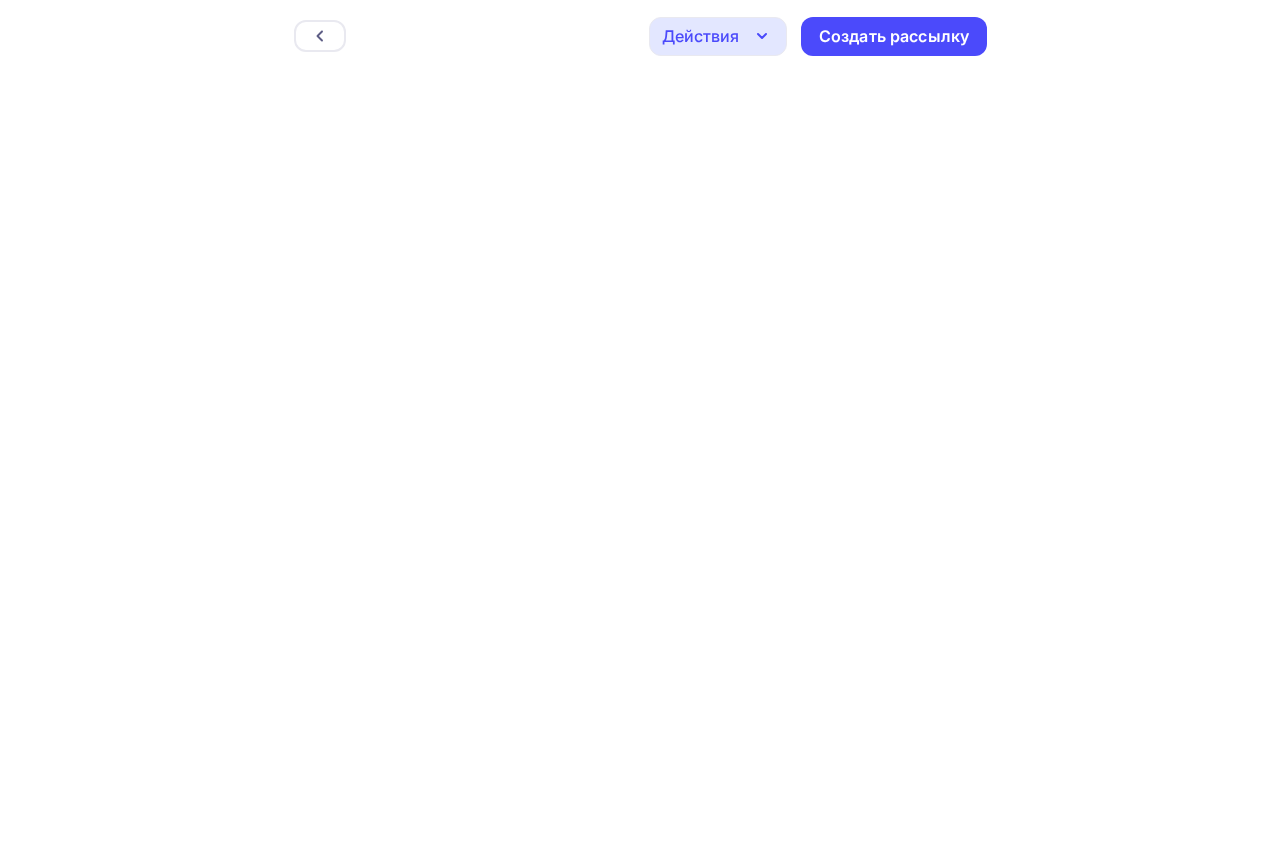 scroll, scrollTop: 0, scrollLeft: 0, axis: both 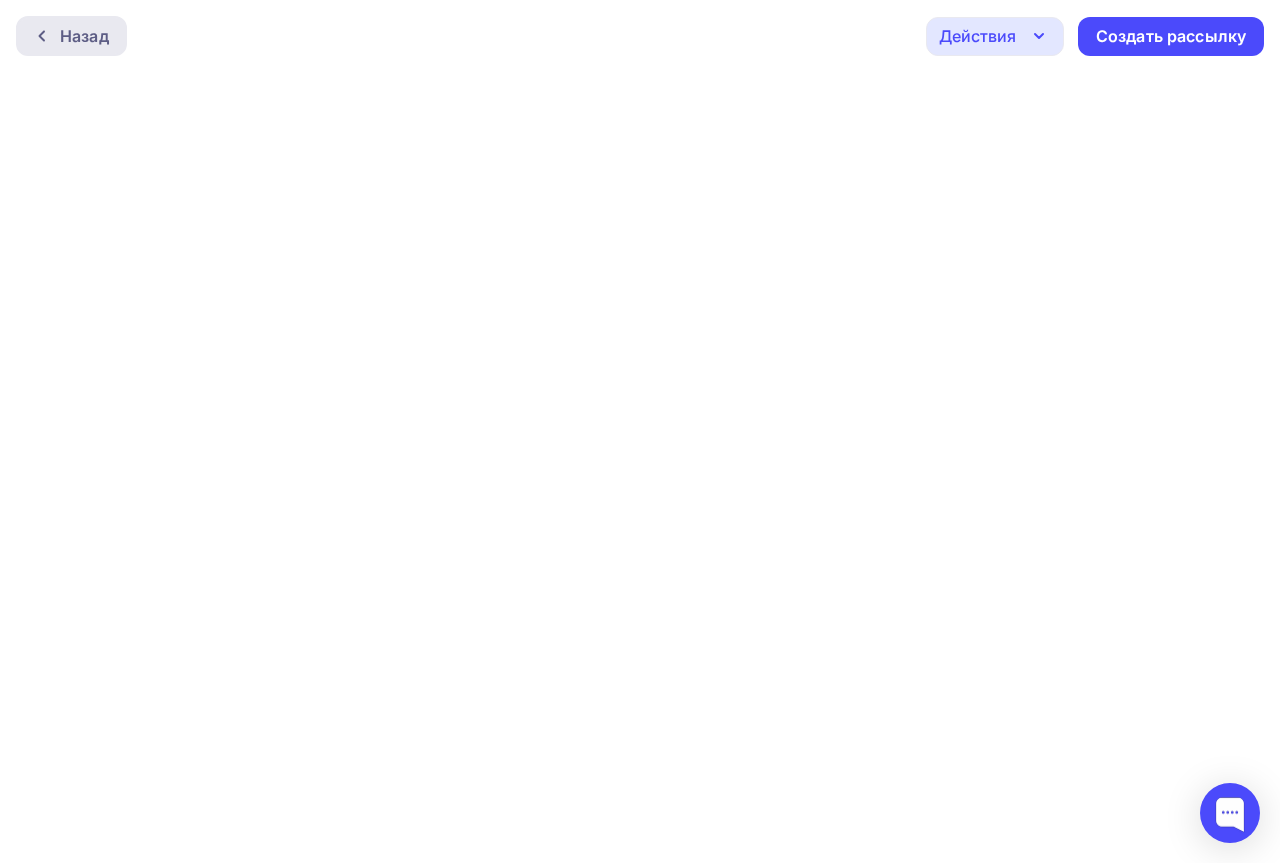 click on "Назад" at bounding box center (71, 36) 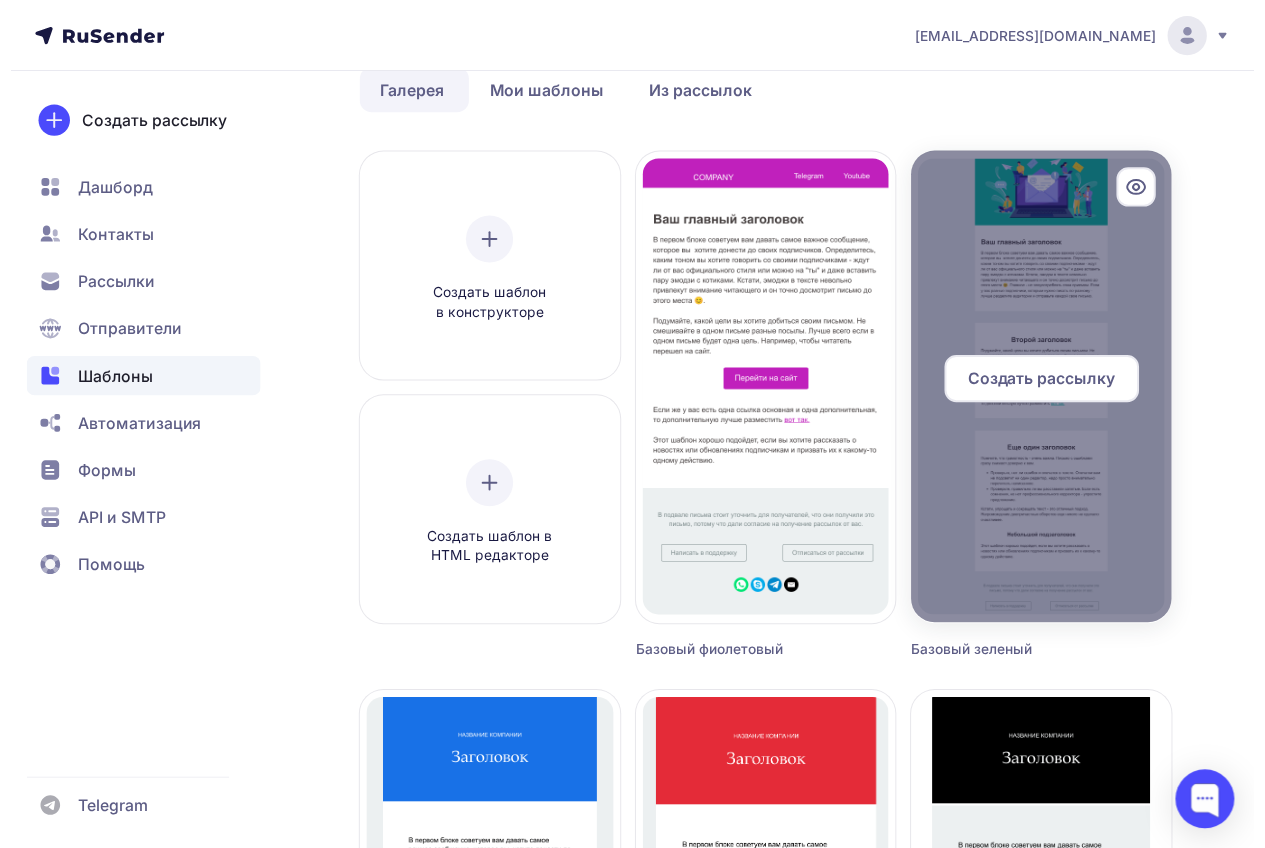 scroll, scrollTop: 0, scrollLeft: 0, axis: both 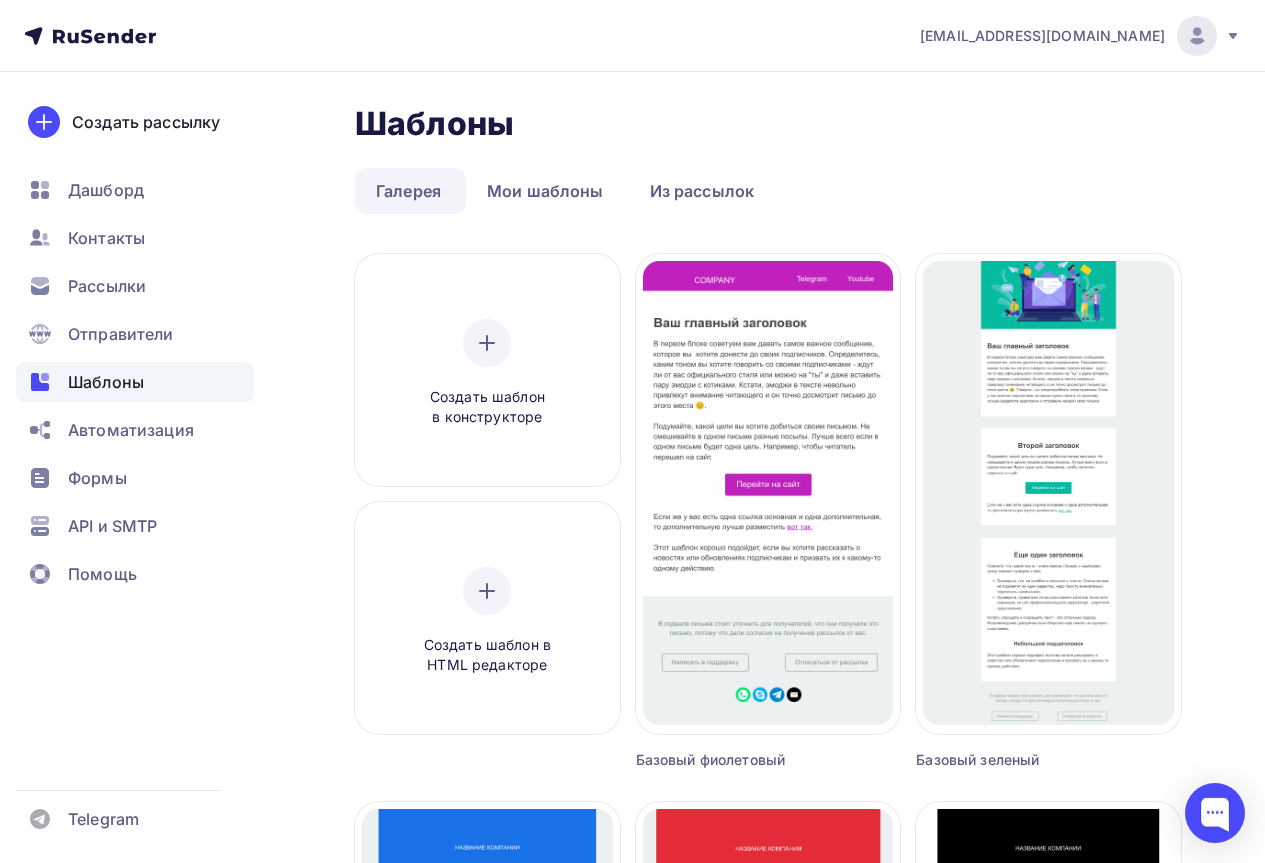 drag, startPoint x: 1019, startPoint y: 156, endPoint x: 707, endPoint y: 100, distance: 316.9858 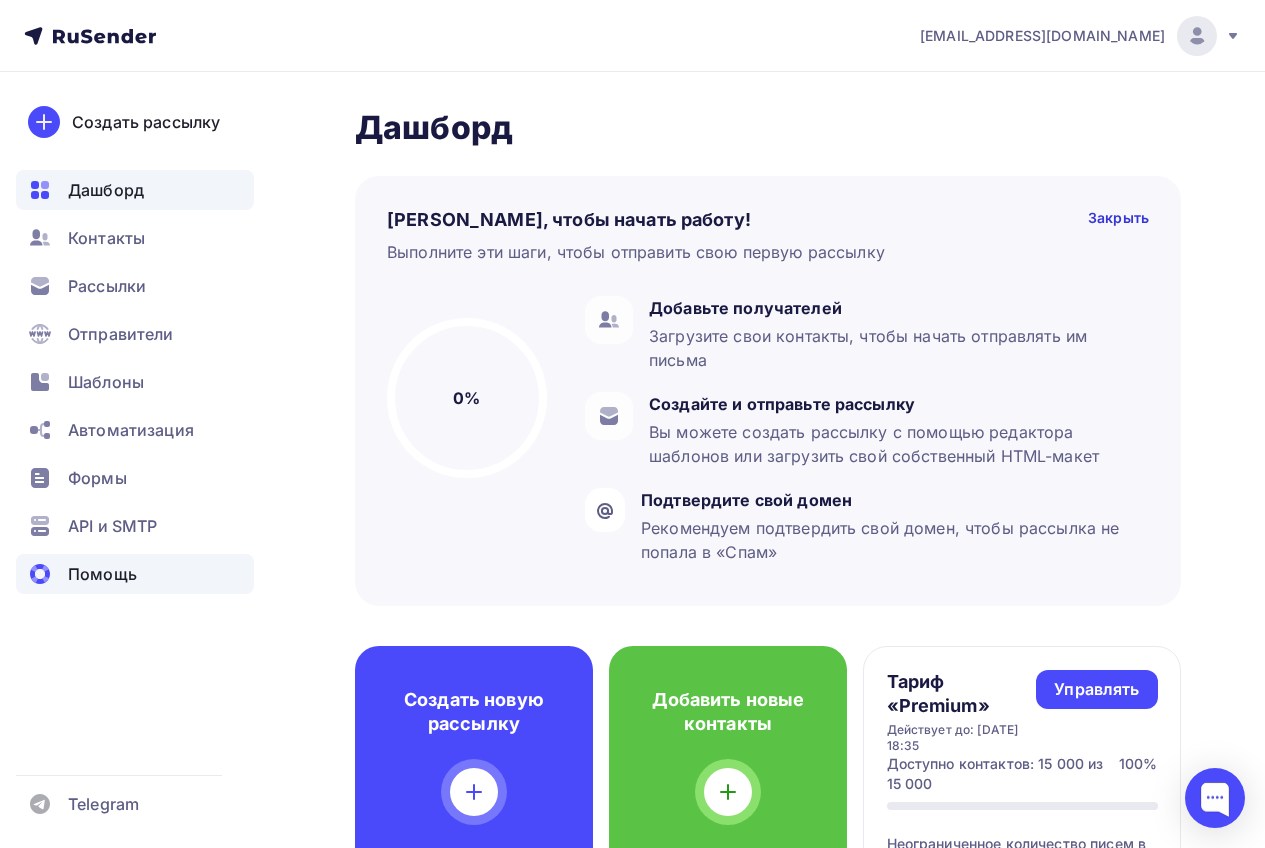 click on "Помощь" at bounding box center [102, 574] 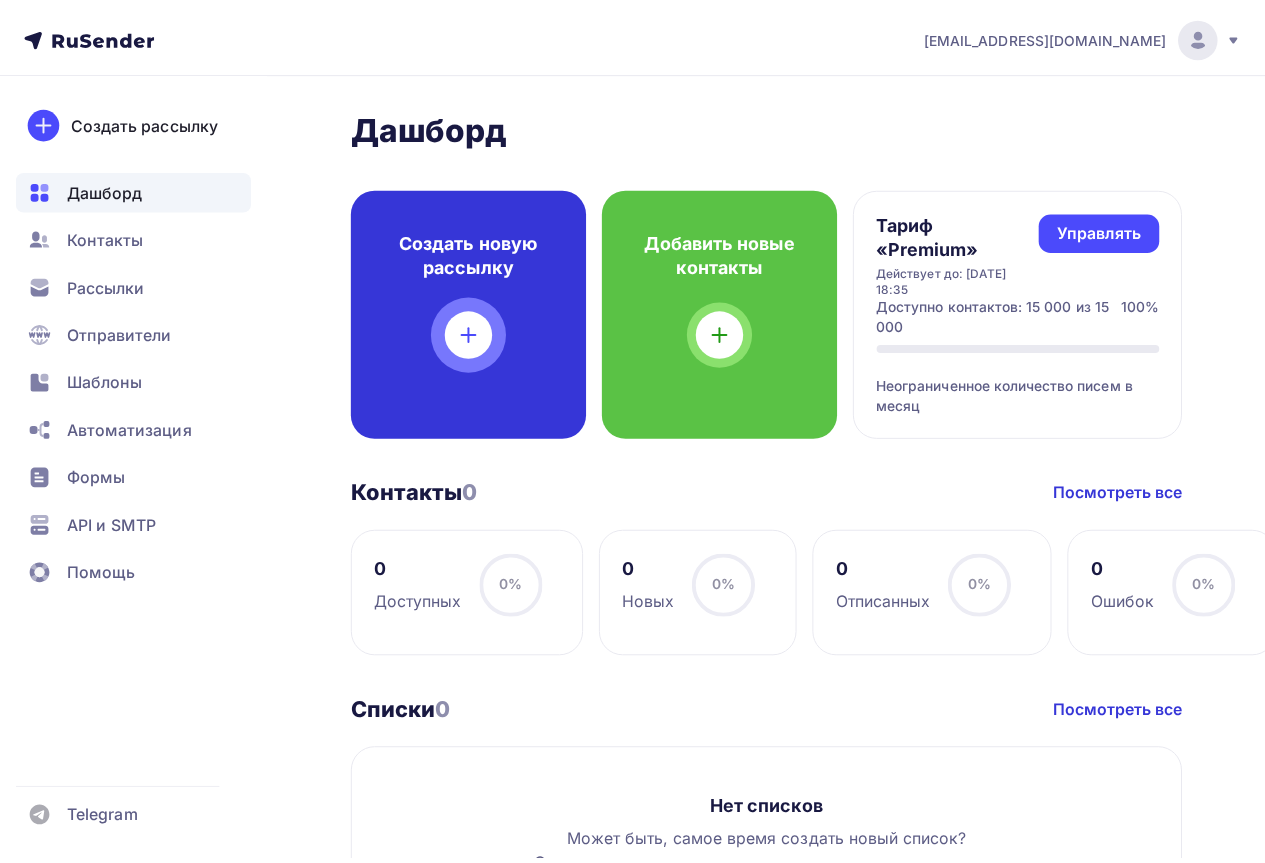 scroll, scrollTop: 0, scrollLeft: 0, axis: both 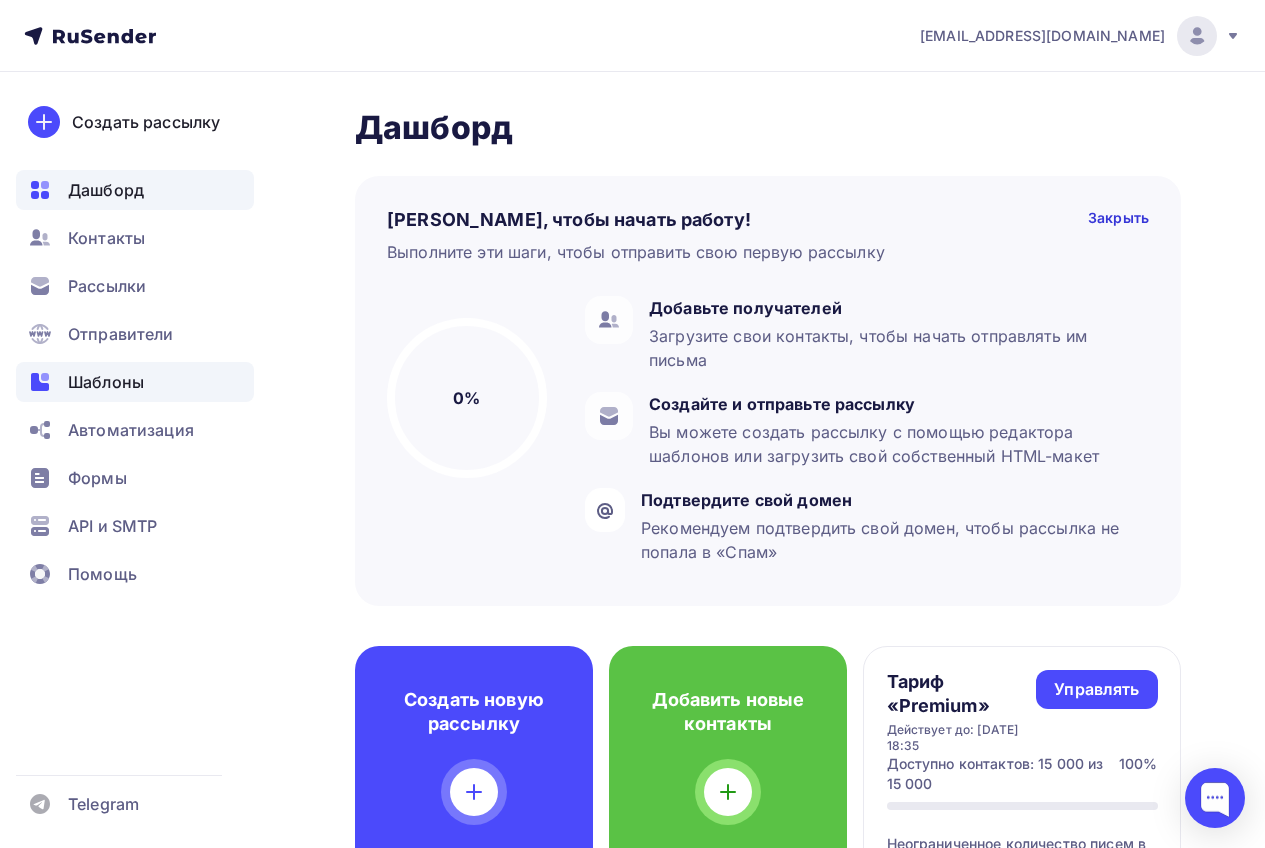 click on "Шаблоны" at bounding box center [106, 382] 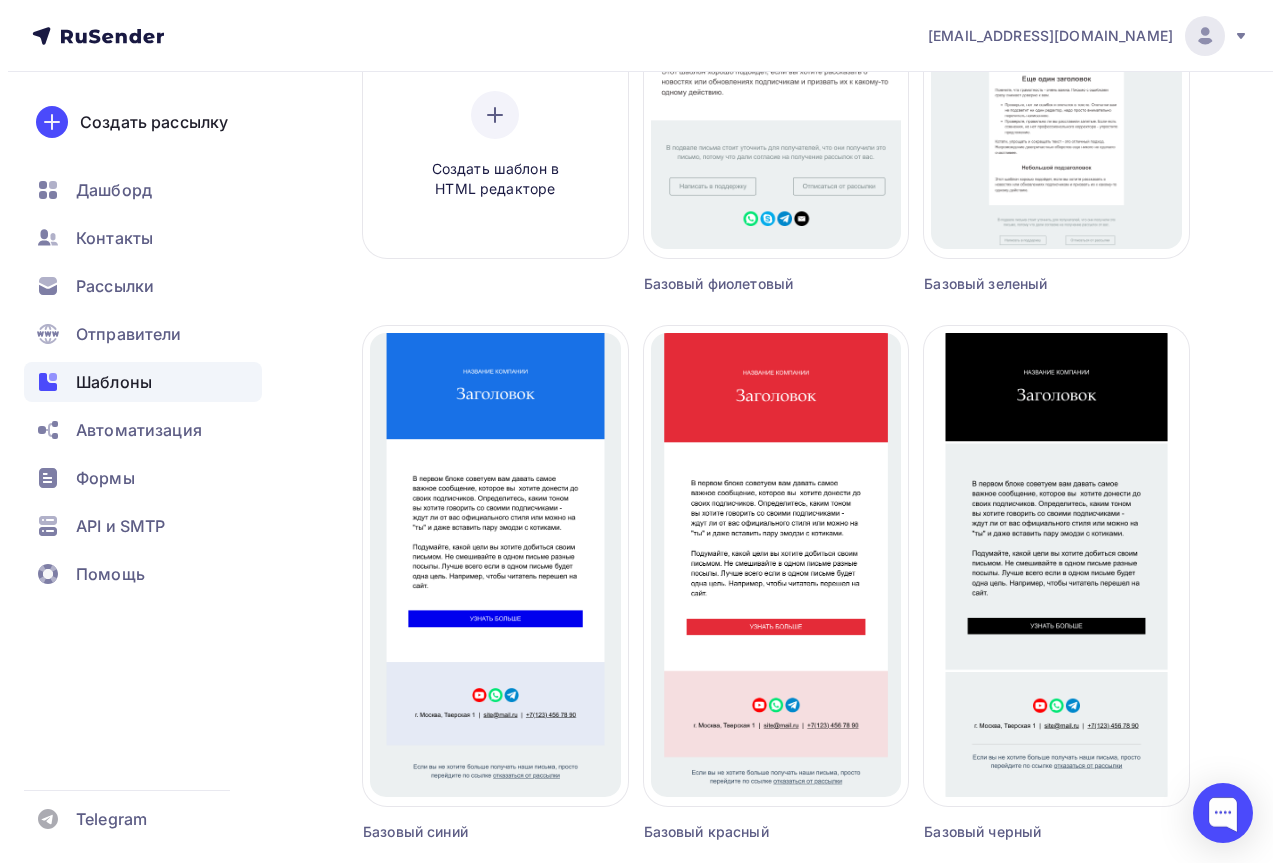 scroll, scrollTop: 0, scrollLeft: 0, axis: both 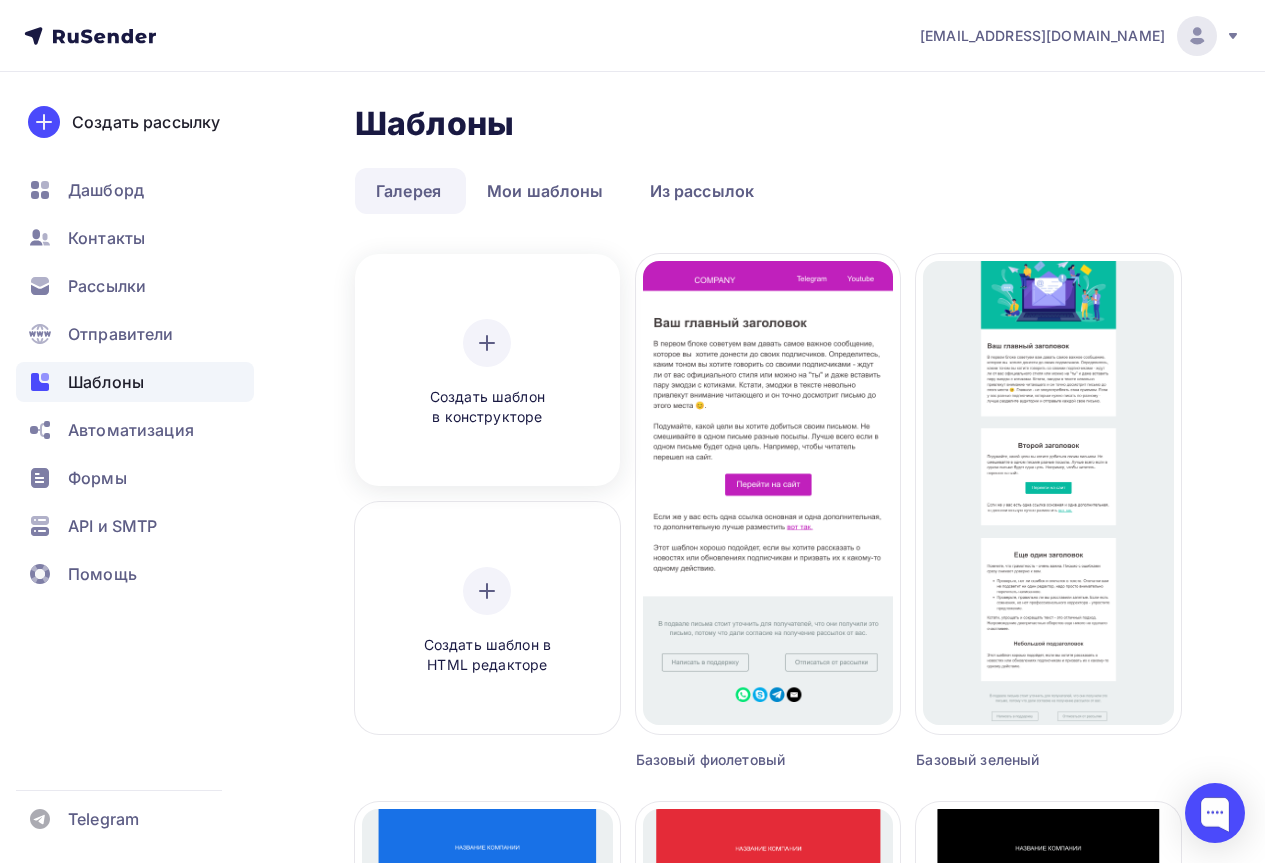 click 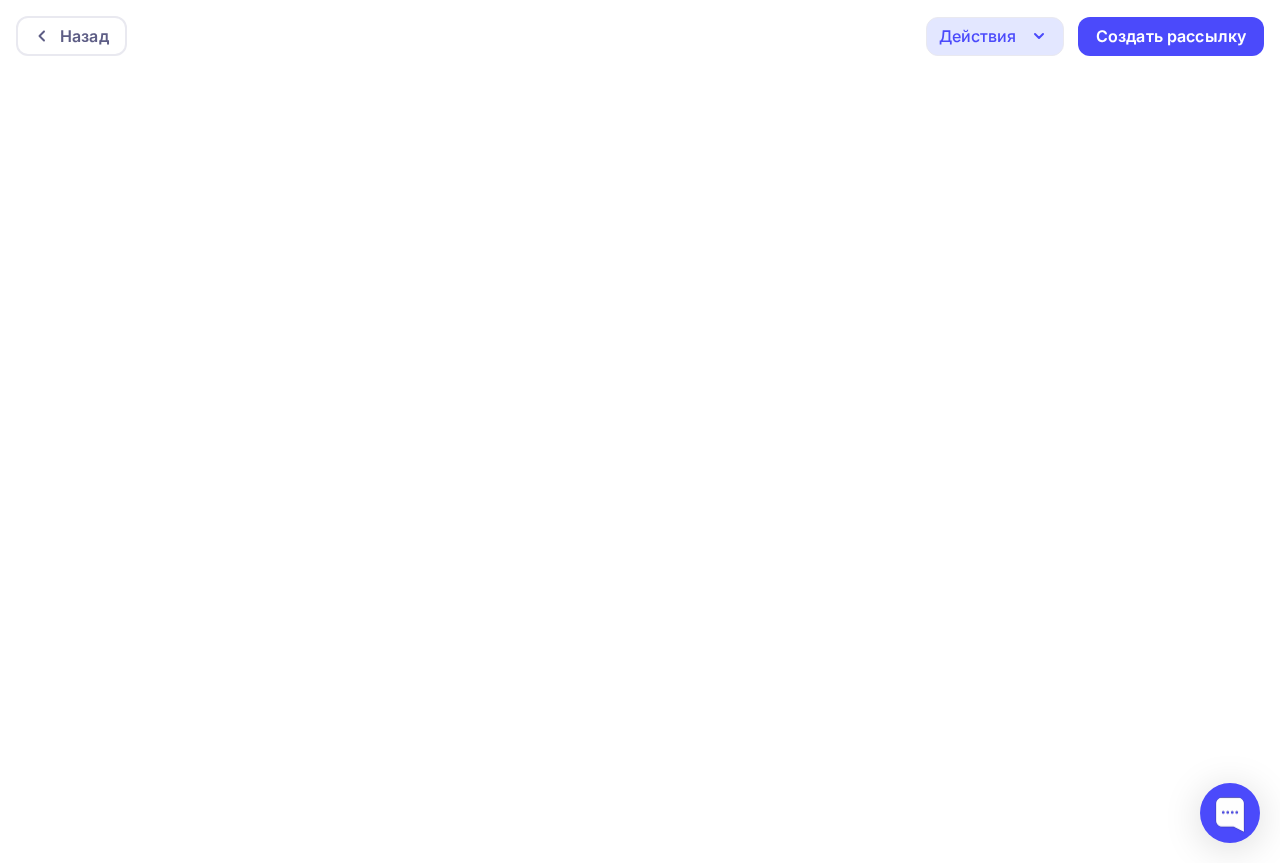 click at bounding box center (640, 467) 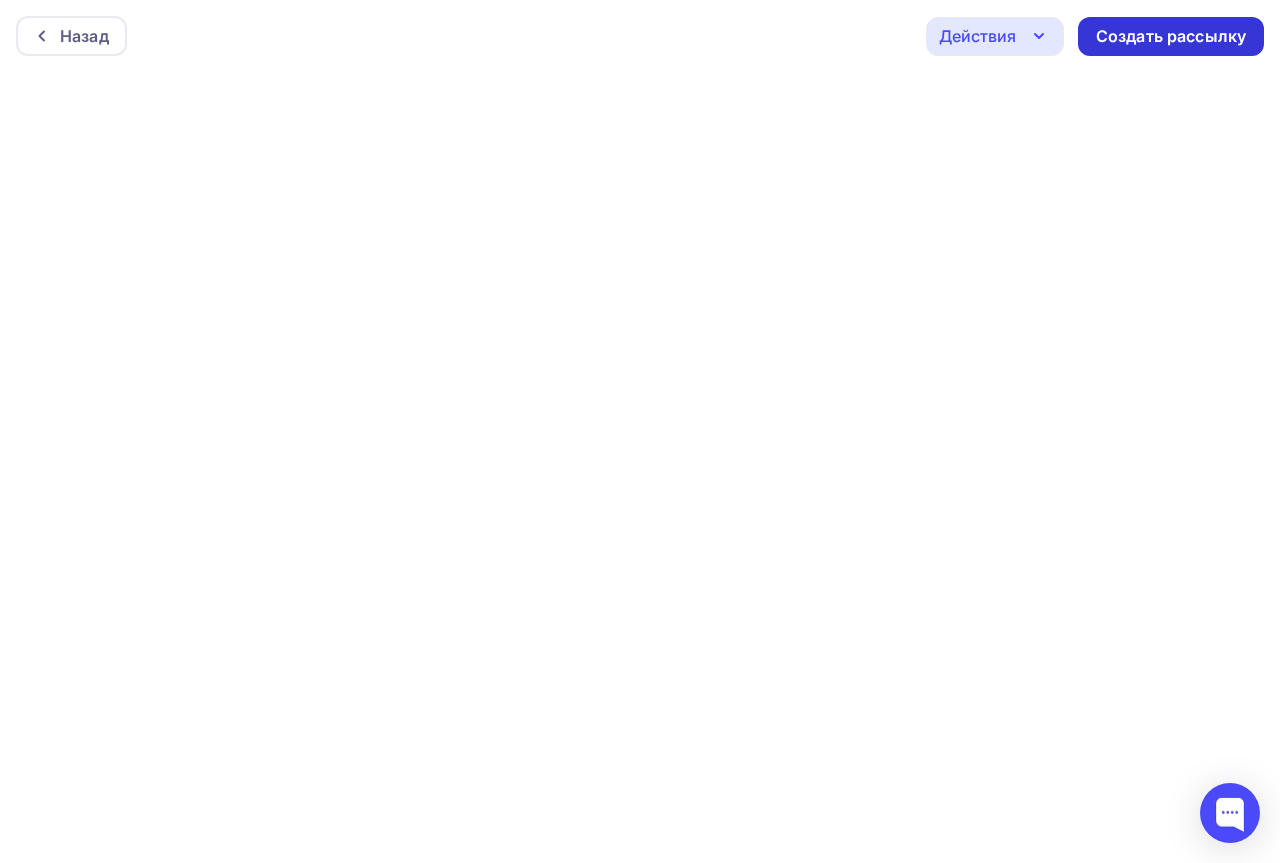 click on "Создать рассылку" at bounding box center [1171, 36] 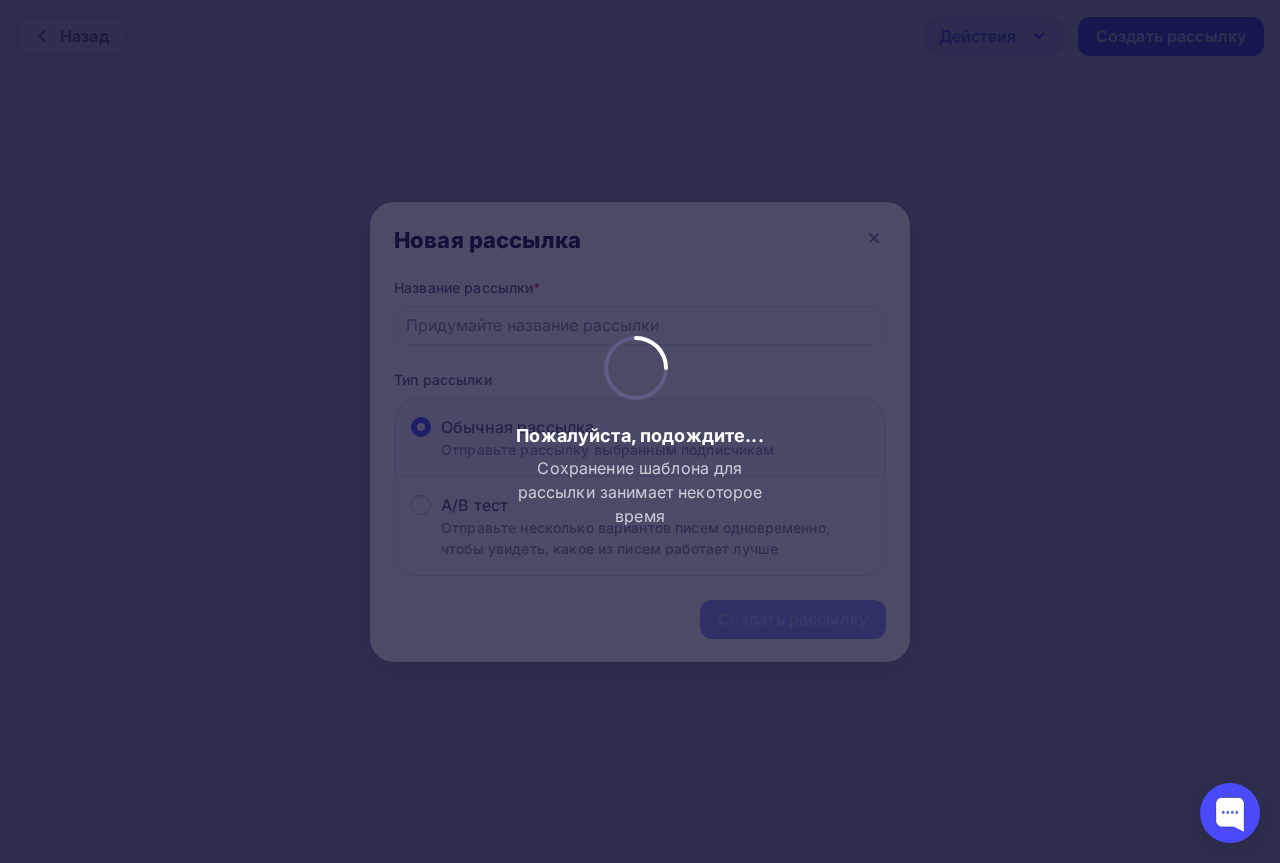 click at bounding box center [640, 431] 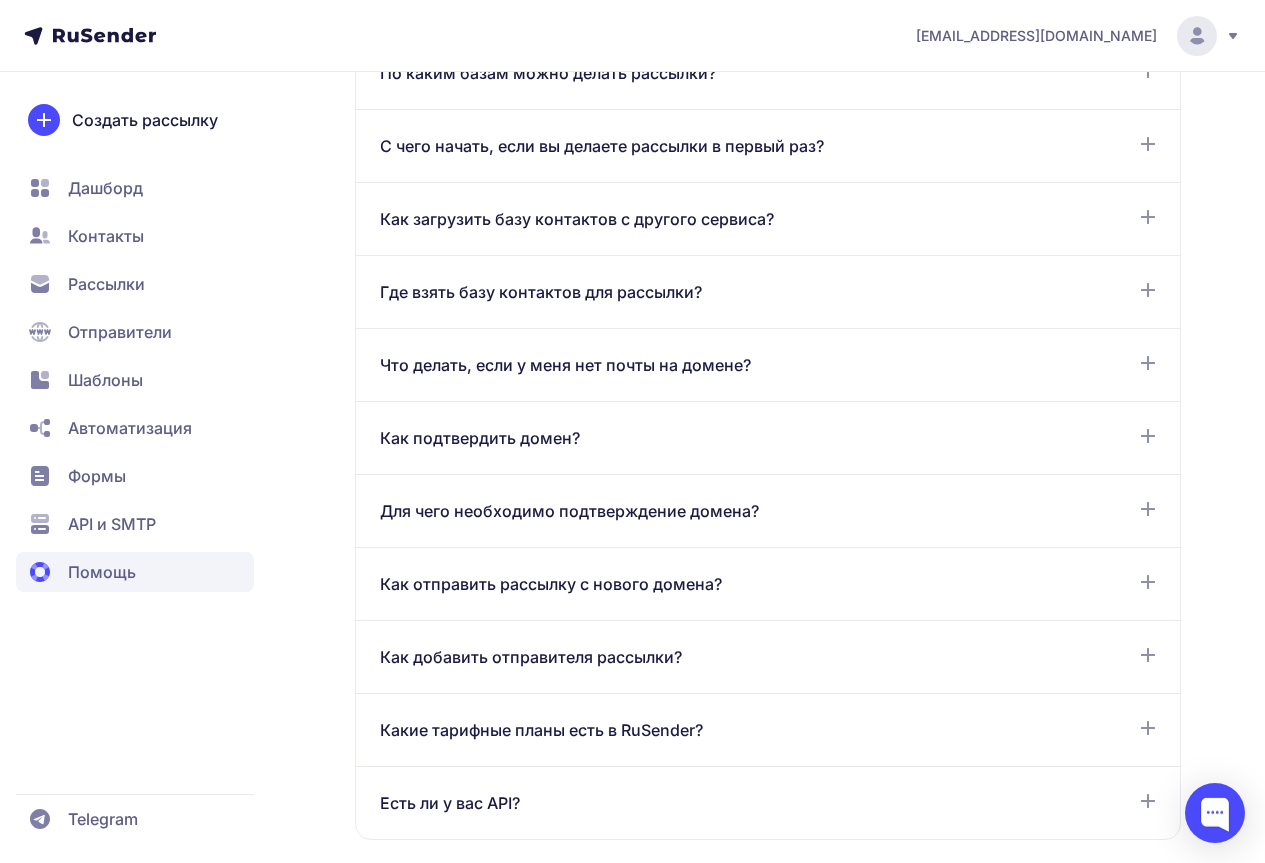 scroll, scrollTop: 1209, scrollLeft: 0, axis: vertical 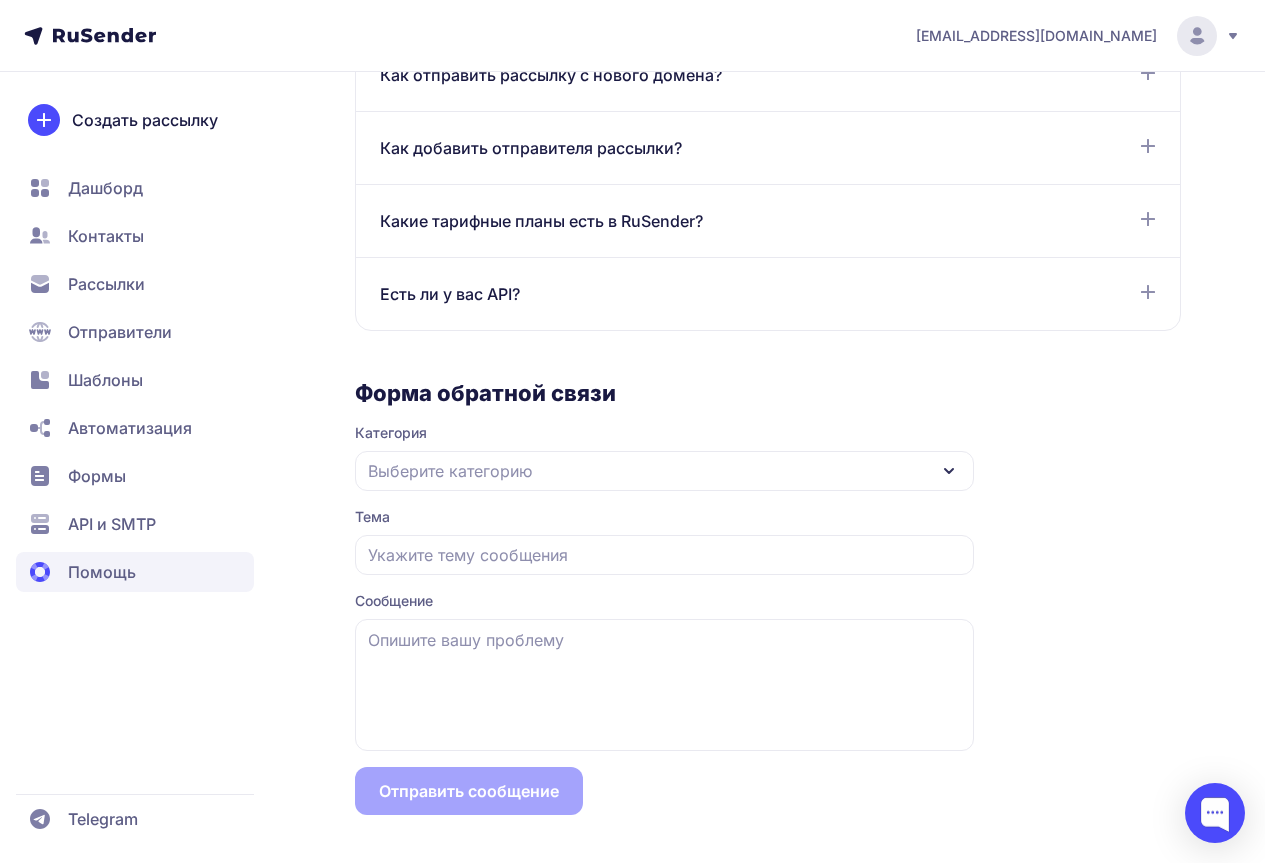 click on "API и SMTP" at bounding box center (112, 524) 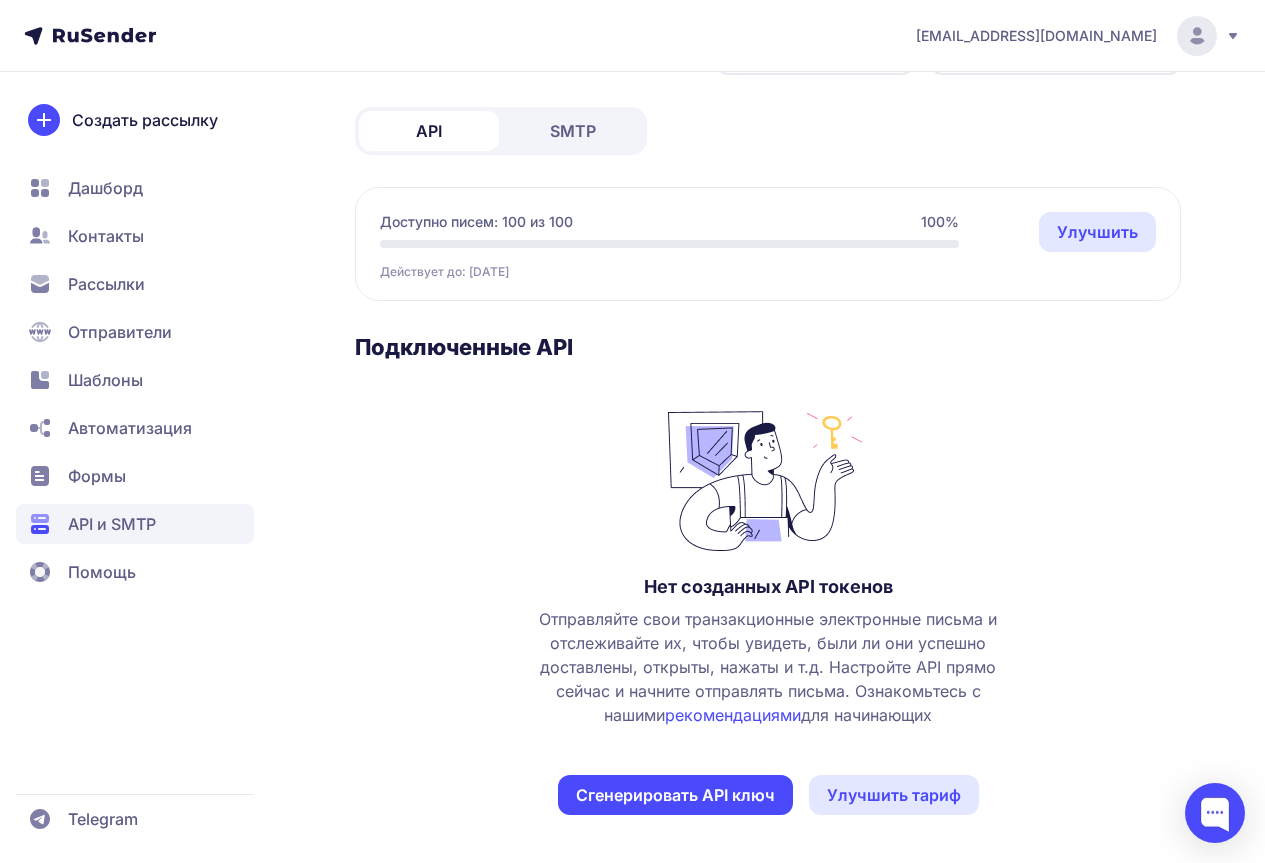 scroll, scrollTop: 0, scrollLeft: 0, axis: both 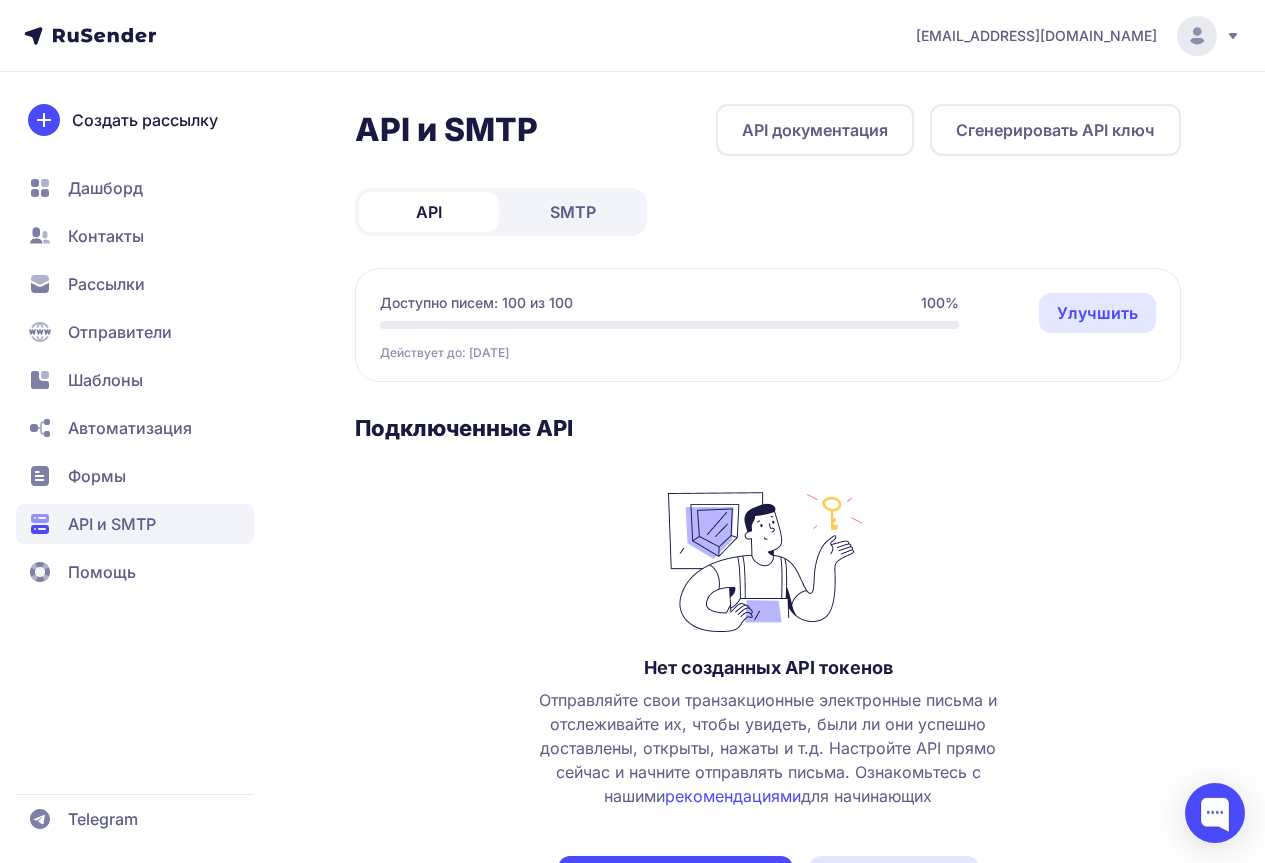 click on "SMTP" 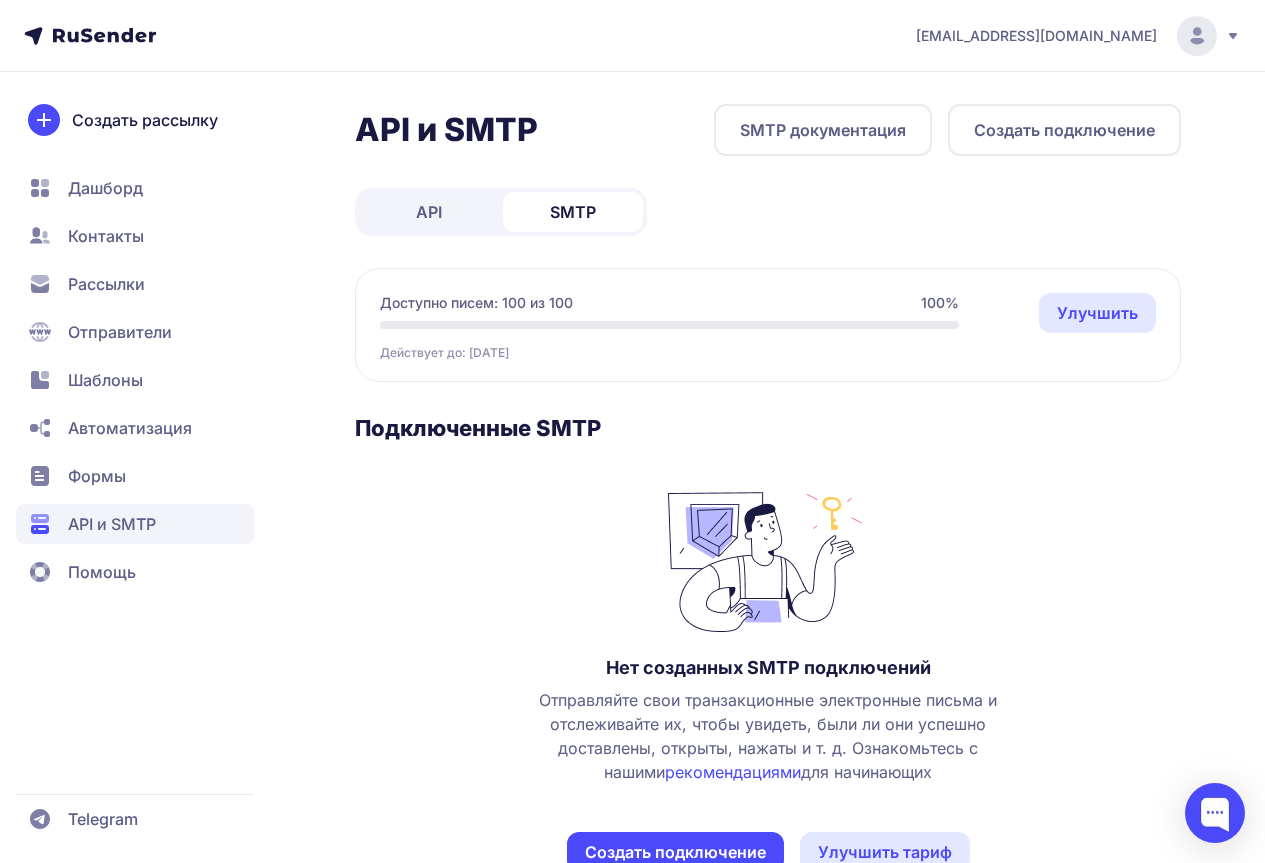 click on "API" at bounding box center [429, 212] 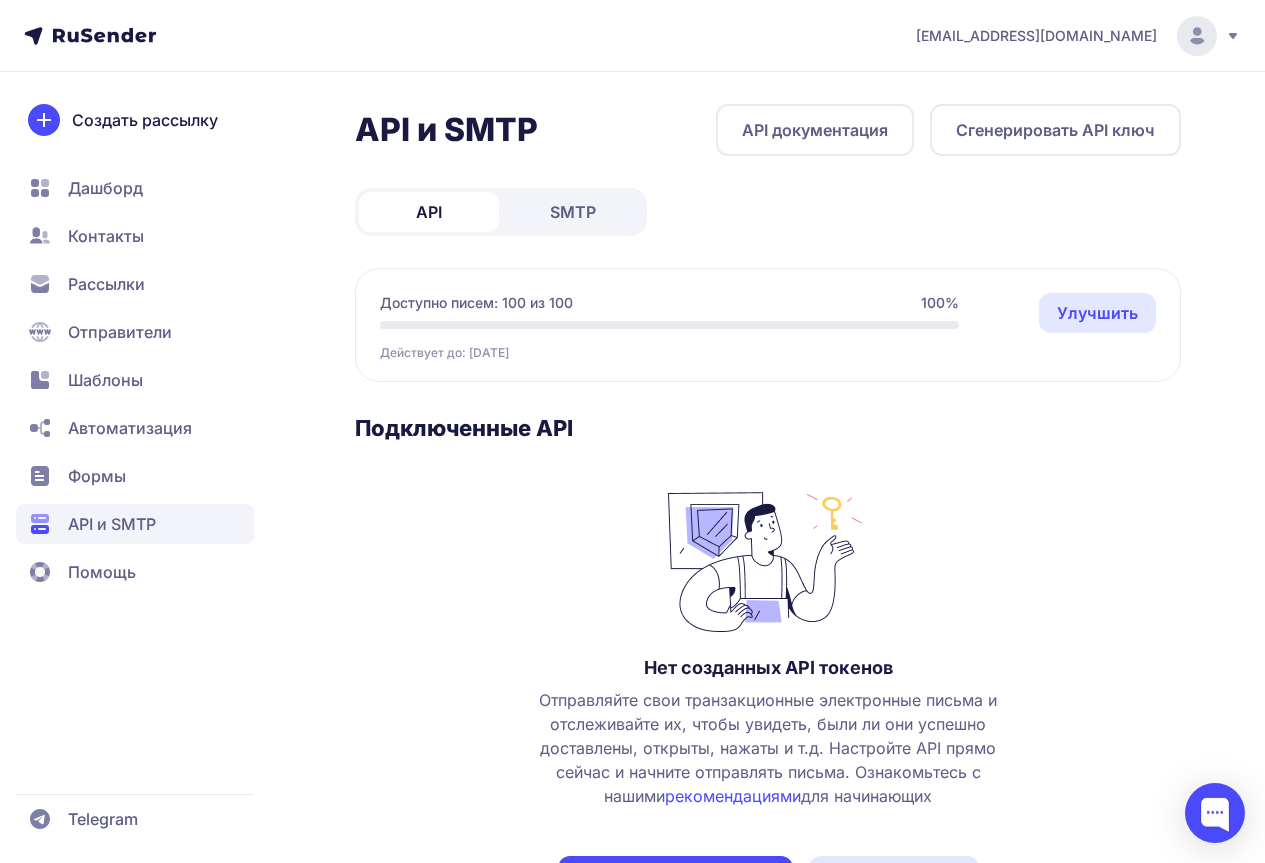 scroll, scrollTop: 81, scrollLeft: 0, axis: vertical 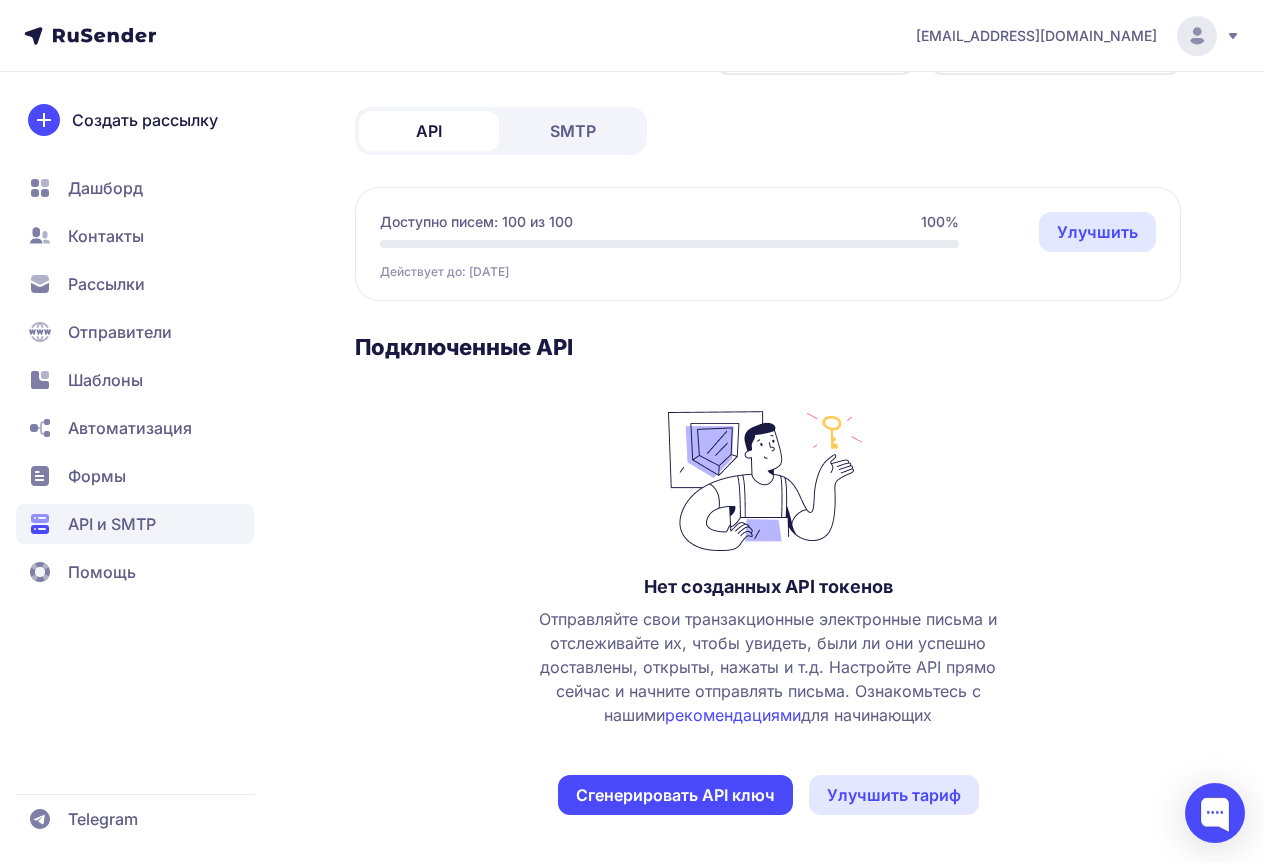click on "Формы" at bounding box center [97, 476] 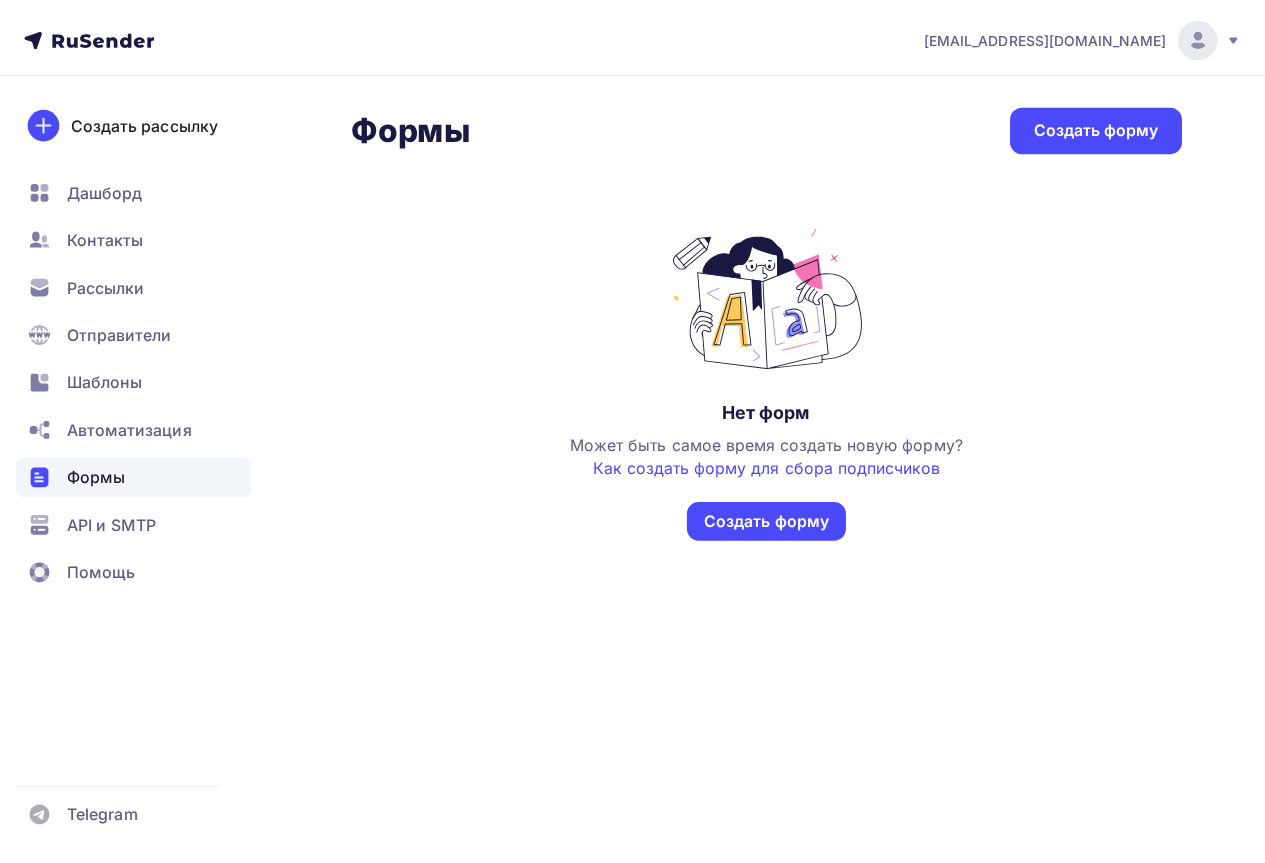 scroll, scrollTop: 0, scrollLeft: 0, axis: both 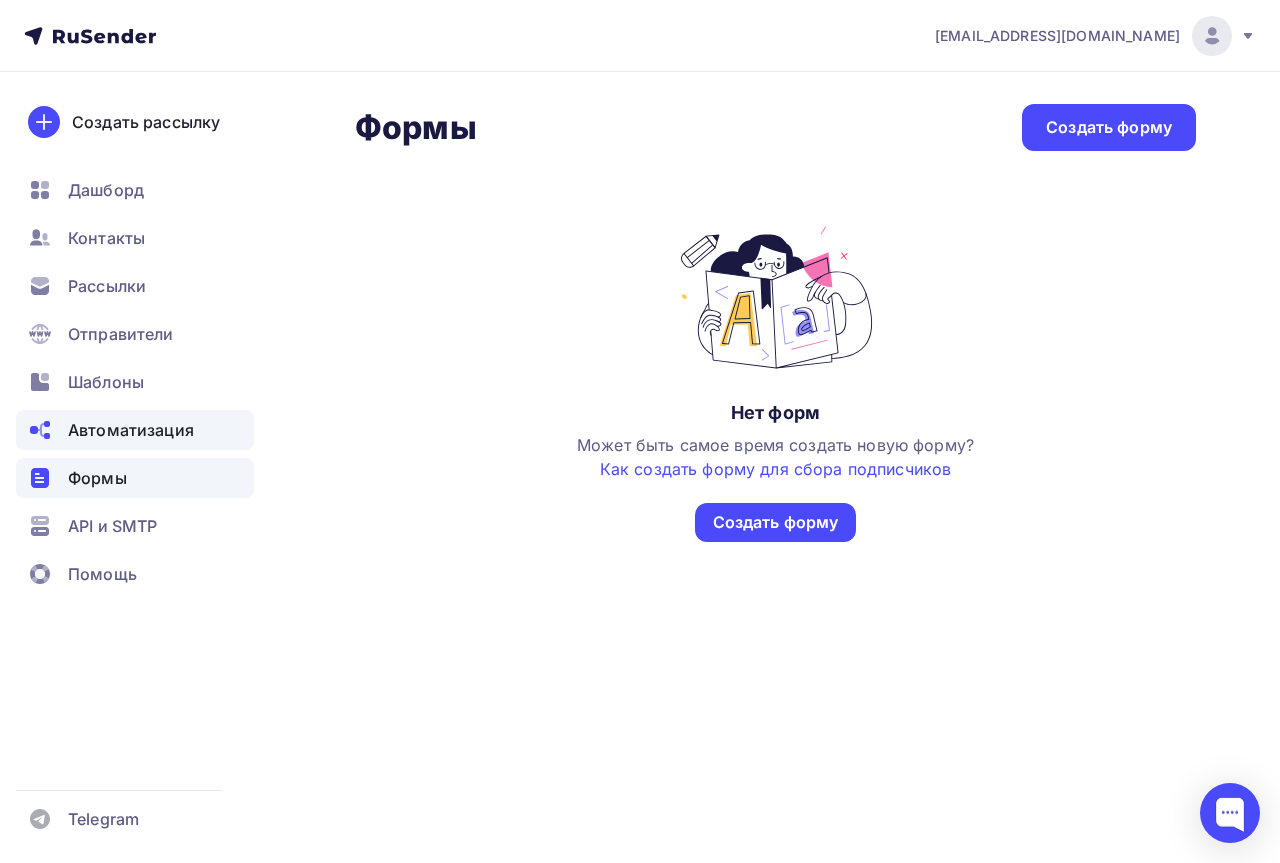 click on "Автоматизация" at bounding box center (131, 430) 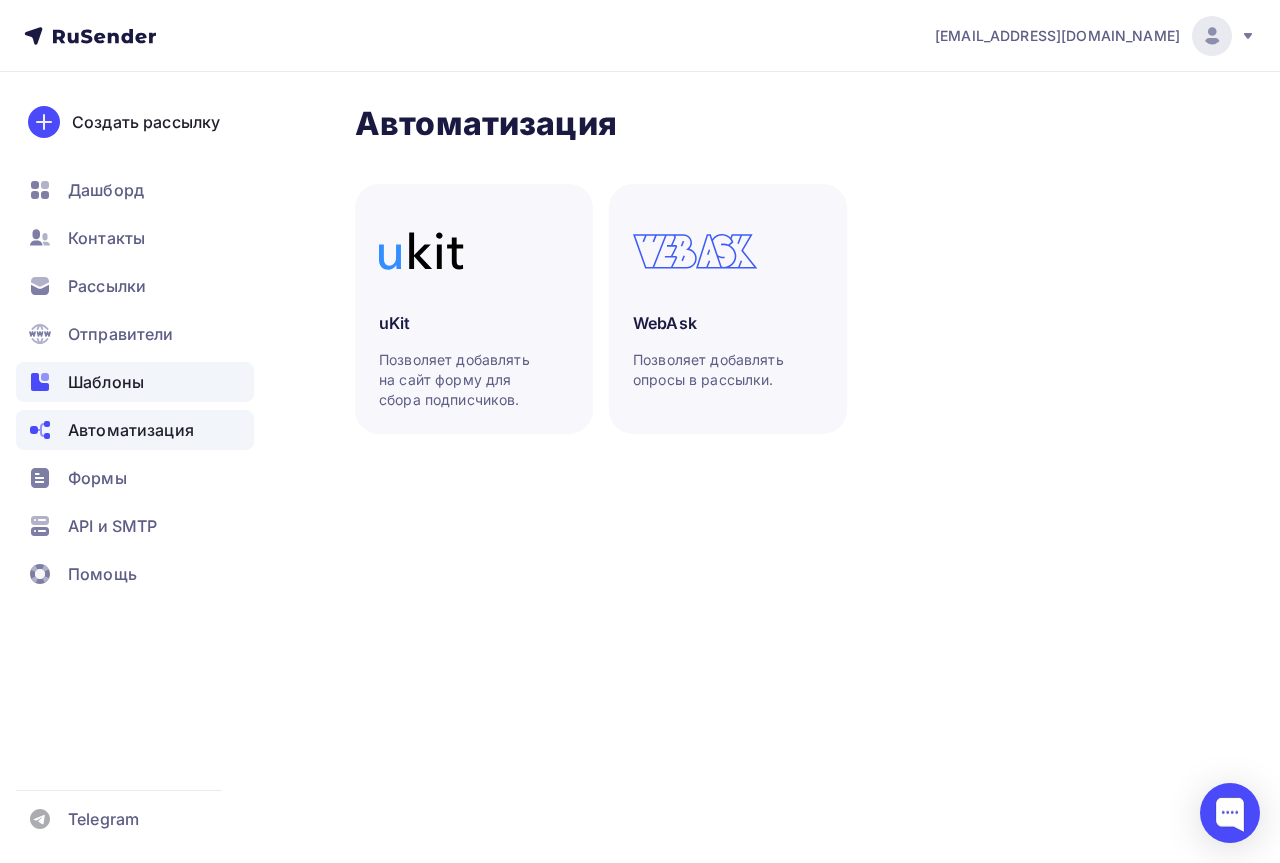 click on "Шаблоны" at bounding box center (106, 382) 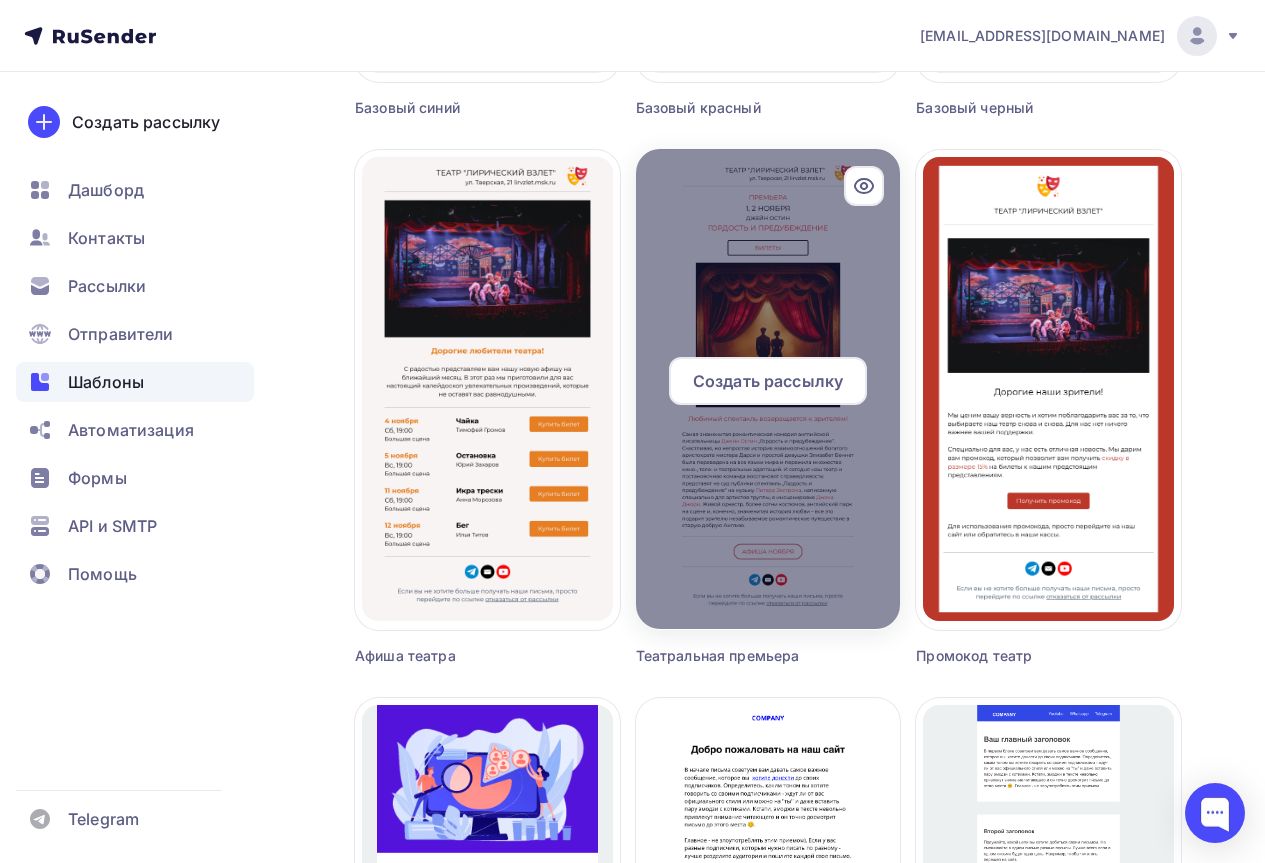 scroll, scrollTop: 1700, scrollLeft: 0, axis: vertical 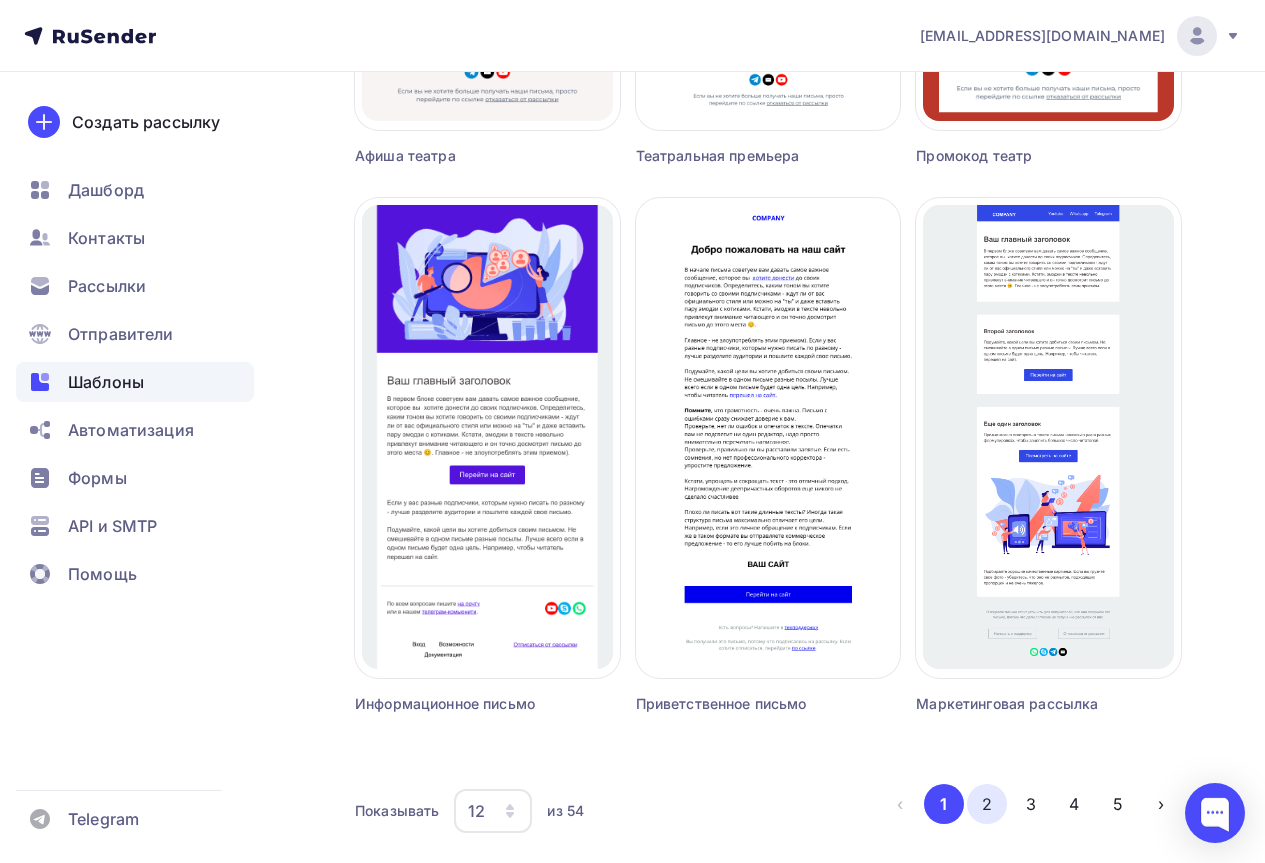 click on "2" at bounding box center (987, 804) 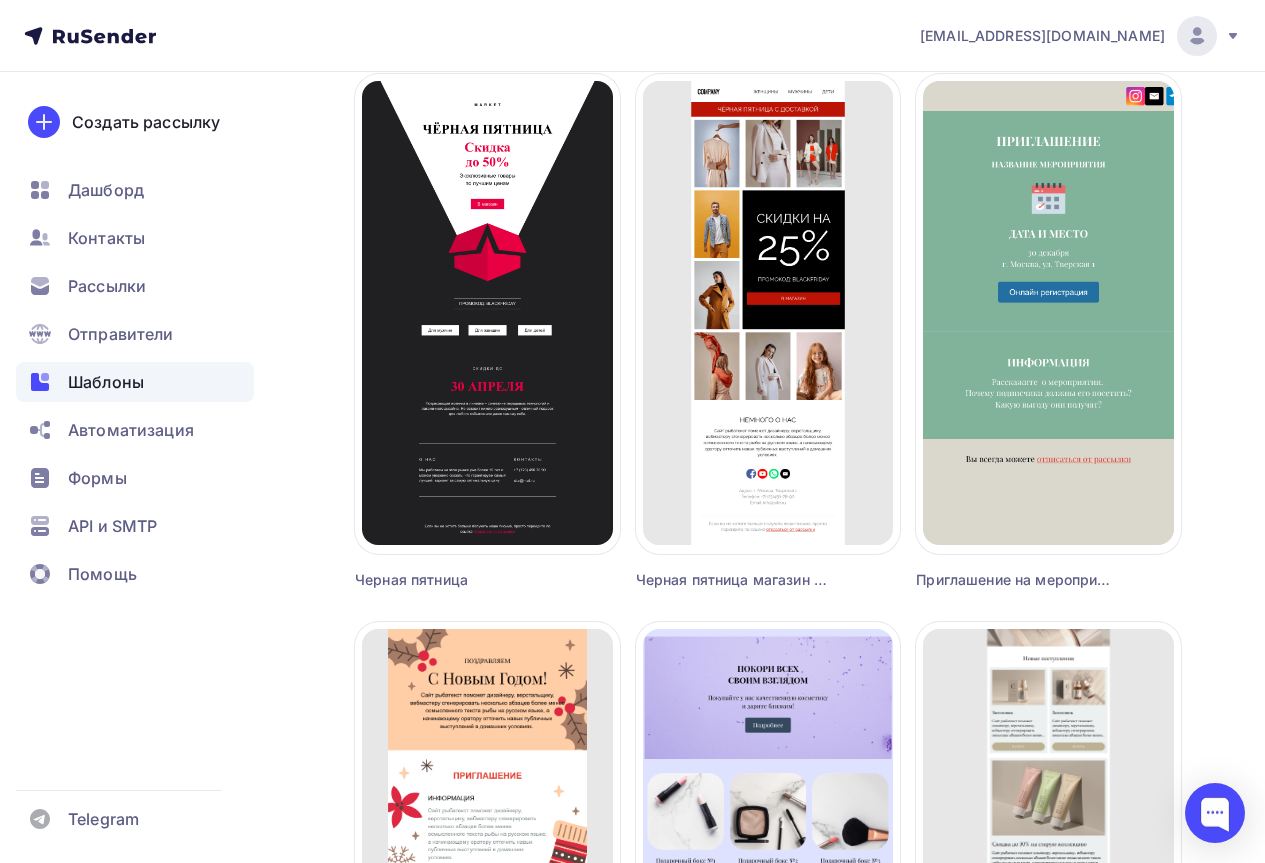 scroll, scrollTop: 1776, scrollLeft: 0, axis: vertical 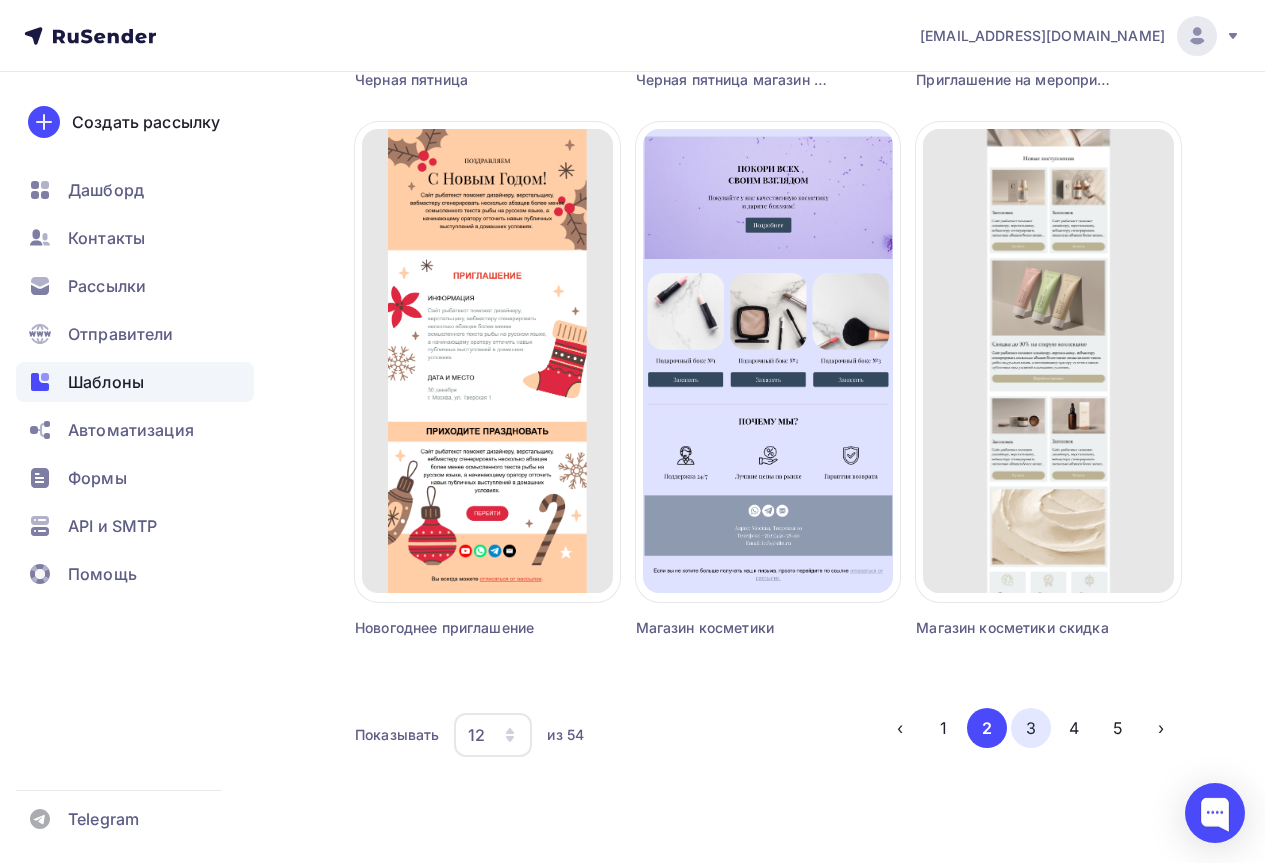 click on "3" at bounding box center [1031, 728] 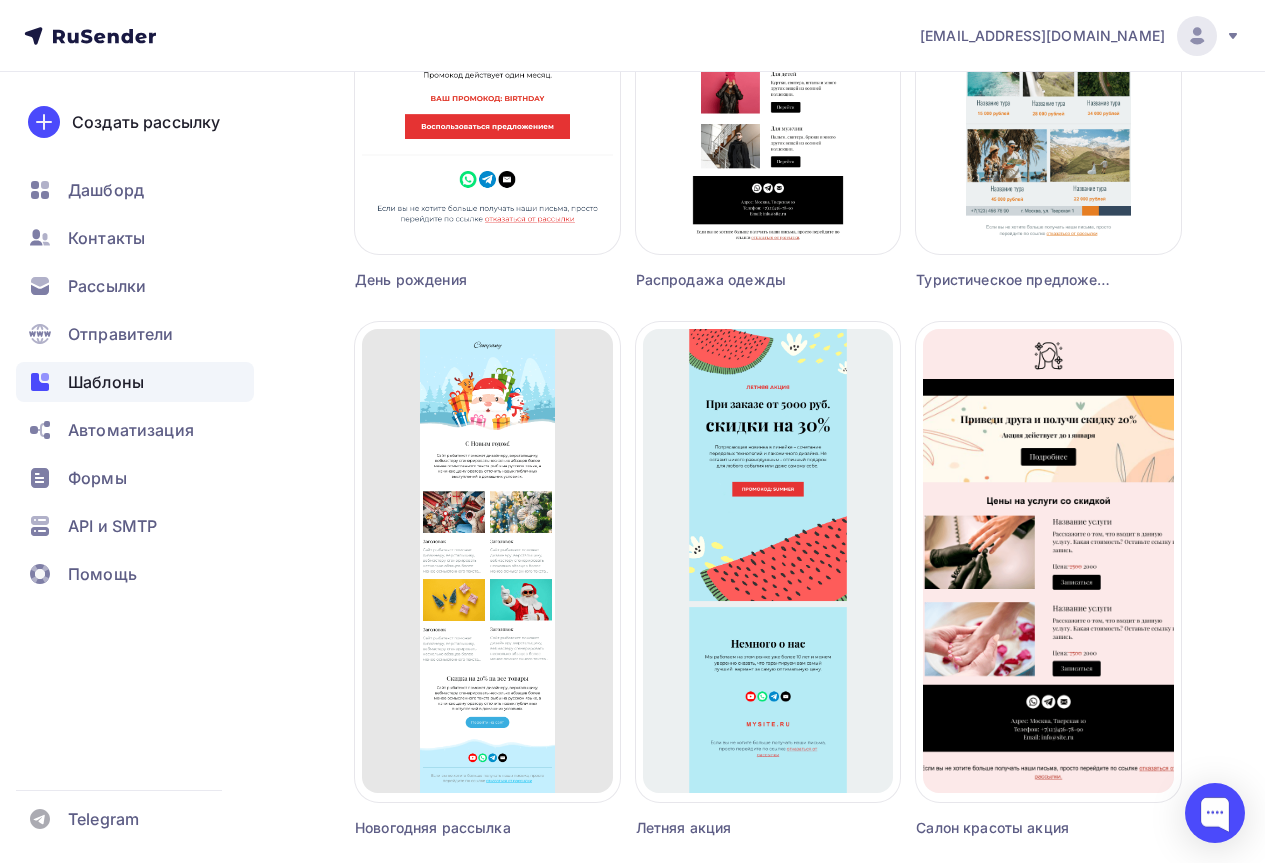 scroll, scrollTop: 1376, scrollLeft: 0, axis: vertical 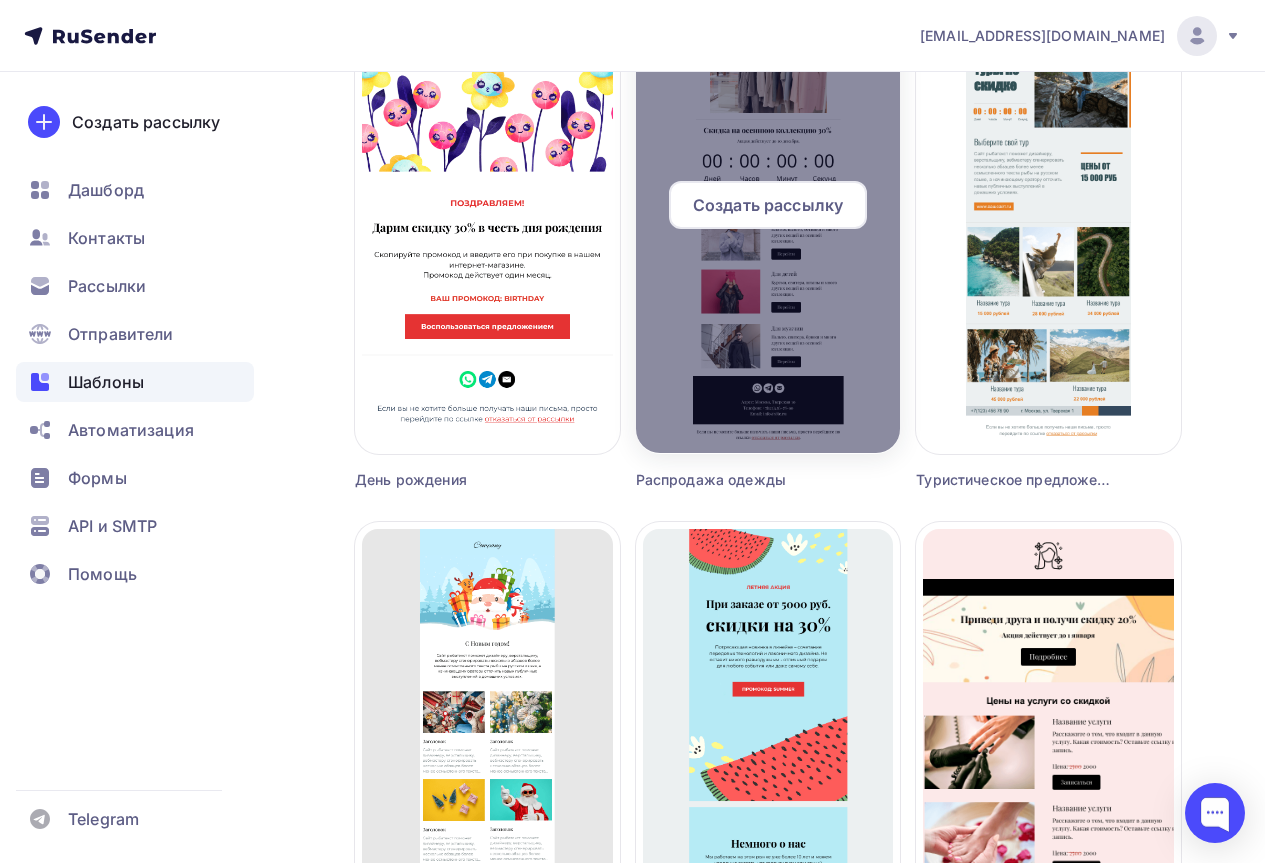 click at bounding box center [768, 213] 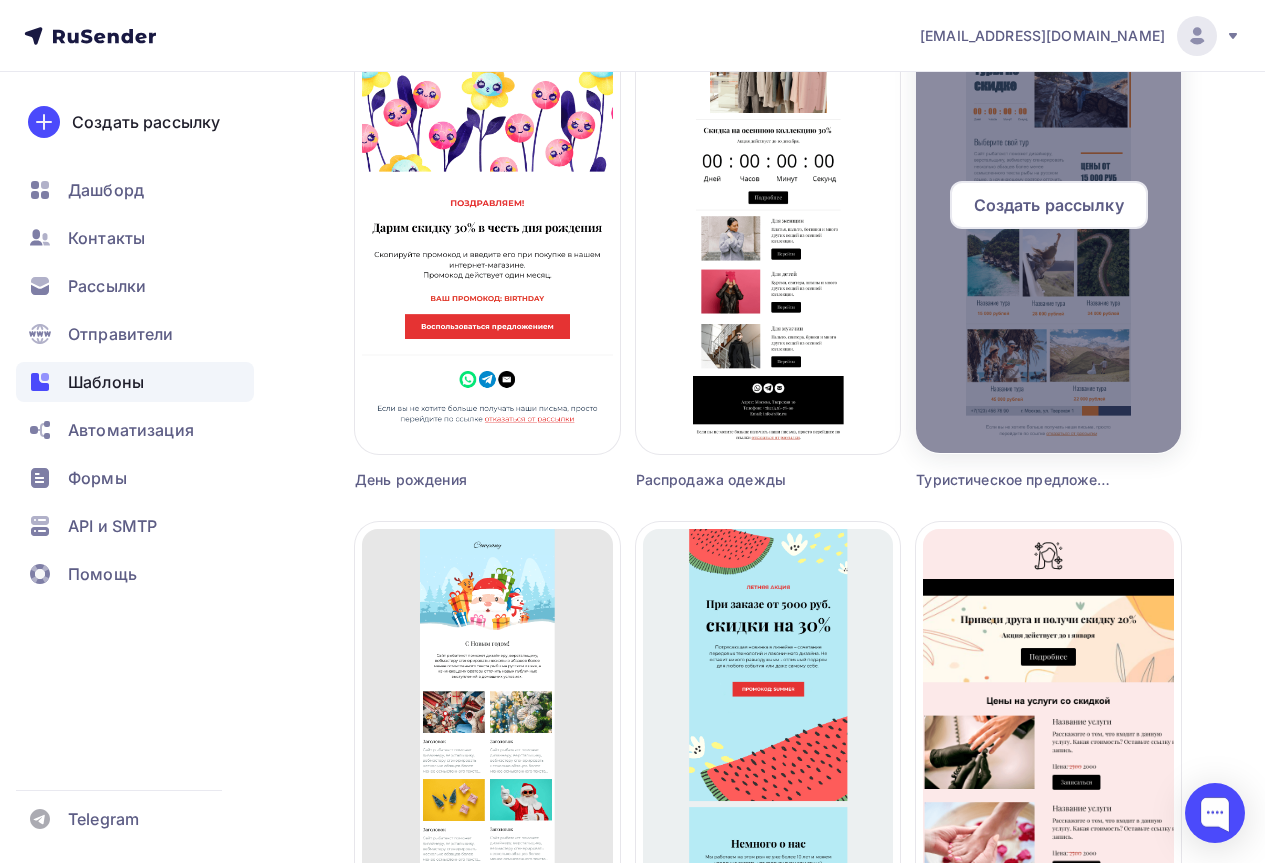 scroll, scrollTop: 0, scrollLeft: 0, axis: both 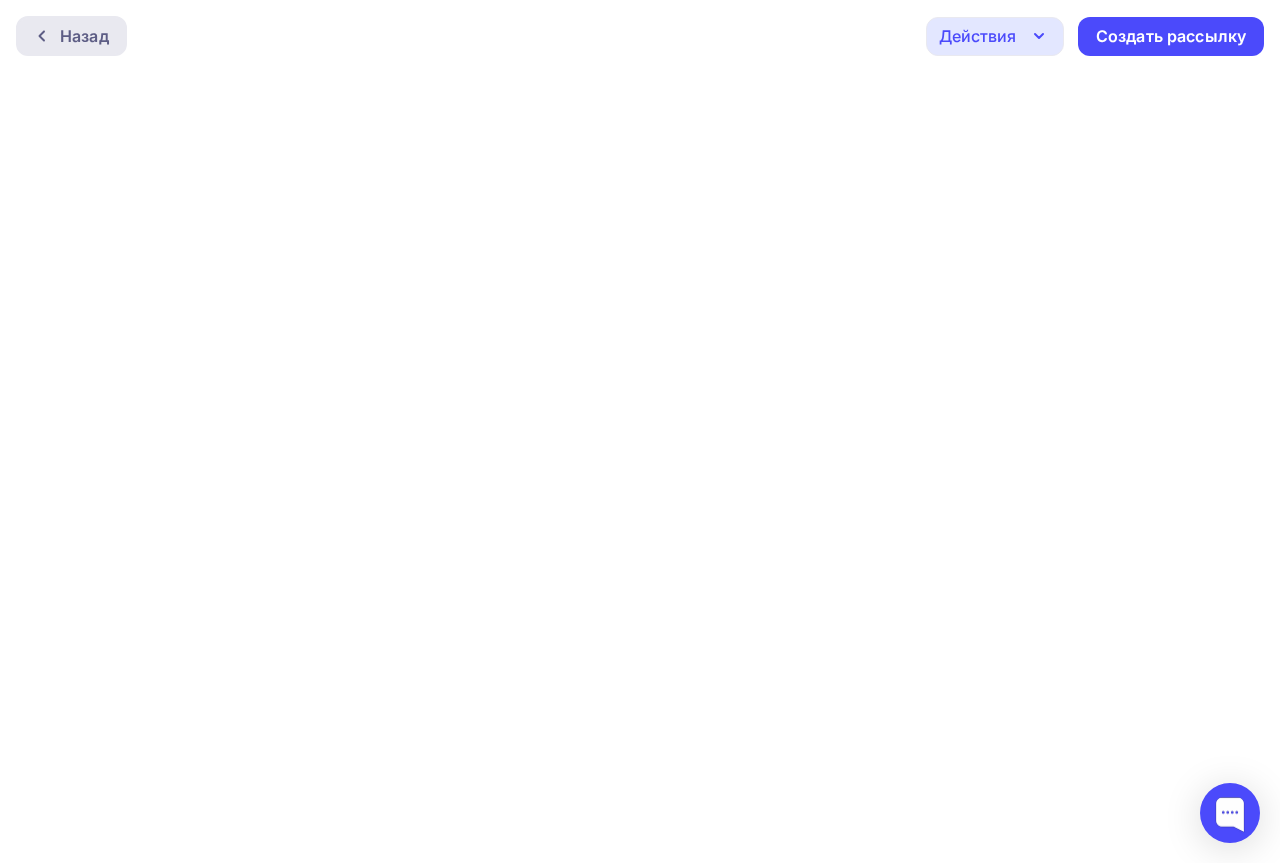 click on "Назад" at bounding box center [84, 36] 